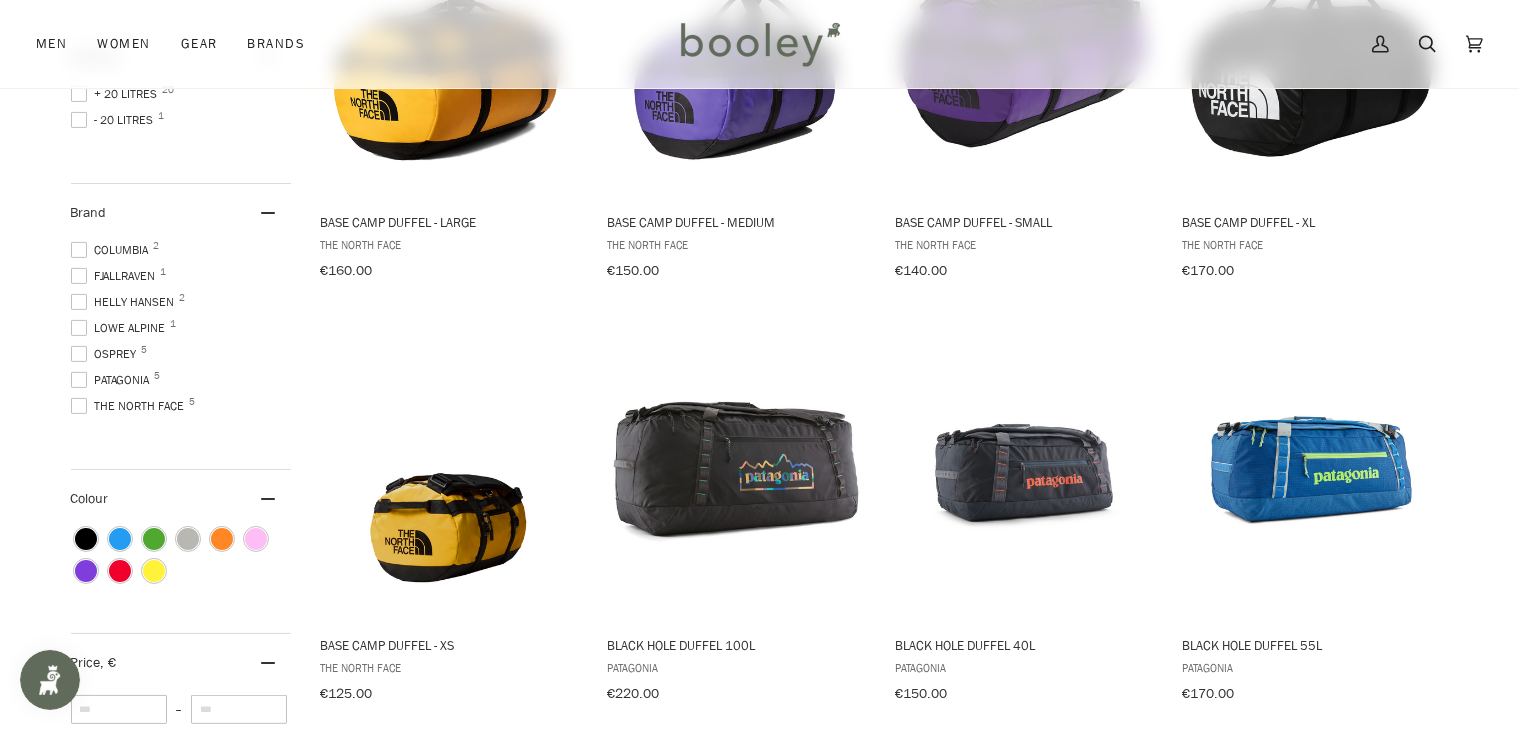 scroll, scrollTop: 0, scrollLeft: 0, axis: both 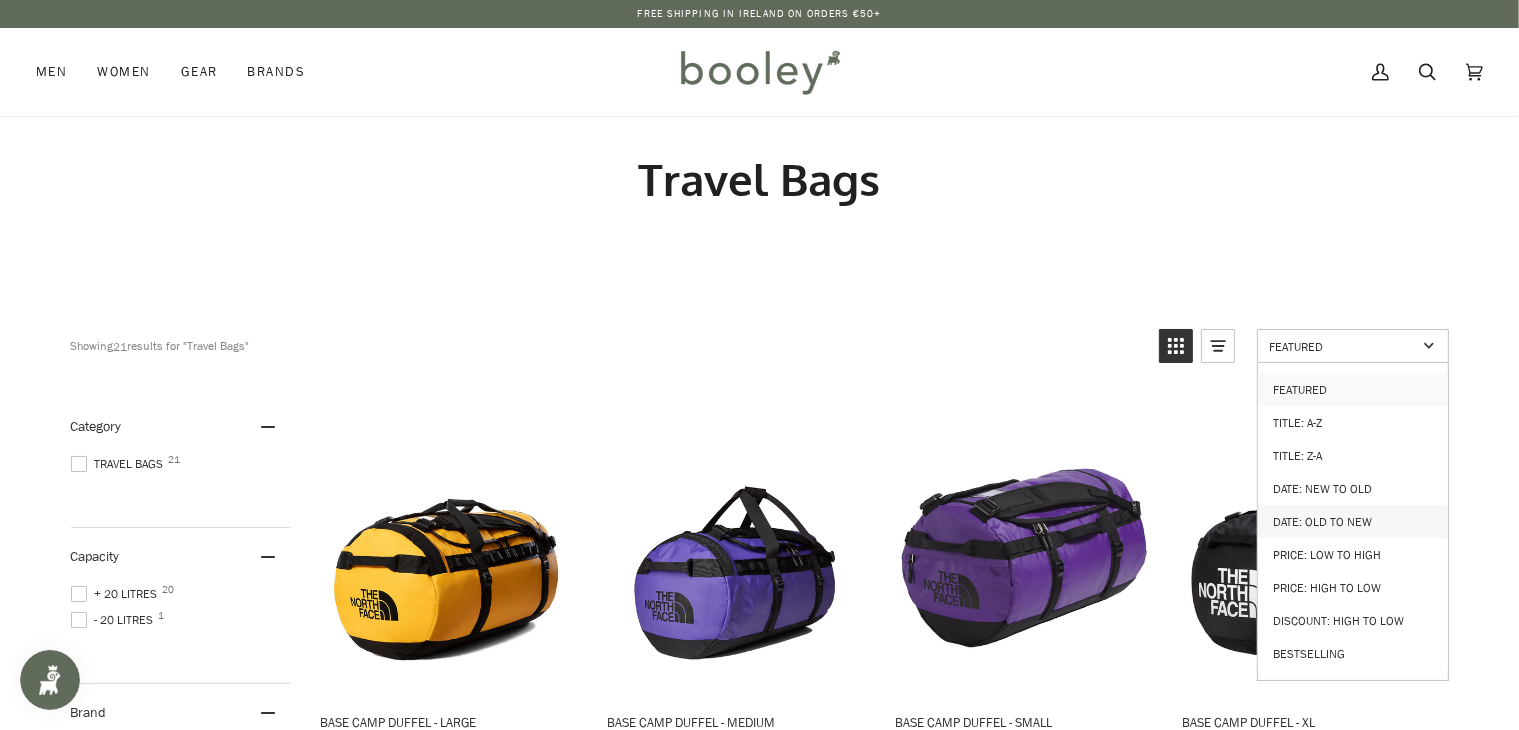 click on "Date: Old to New" at bounding box center [1353, 521] 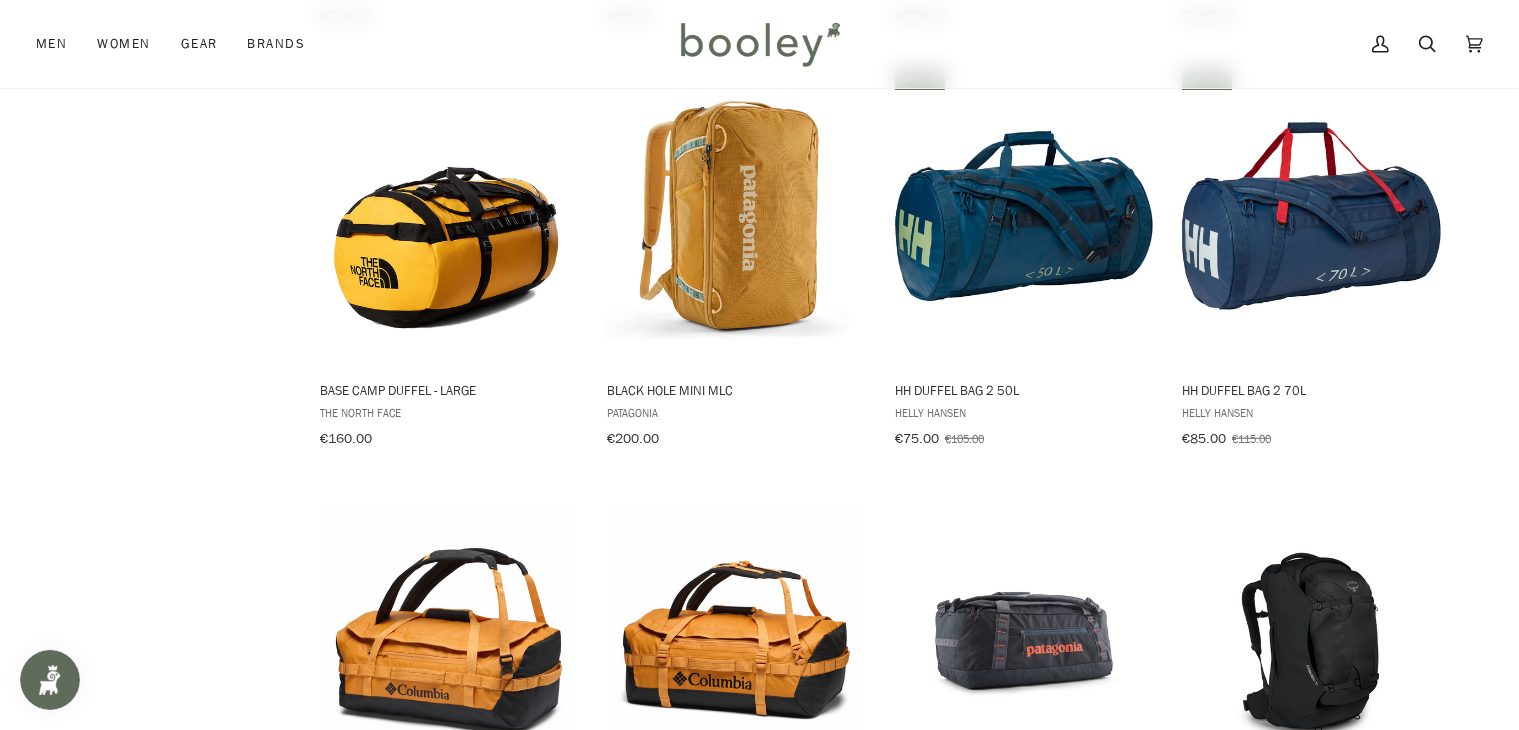 scroll, scrollTop: 1800, scrollLeft: 0, axis: vertical 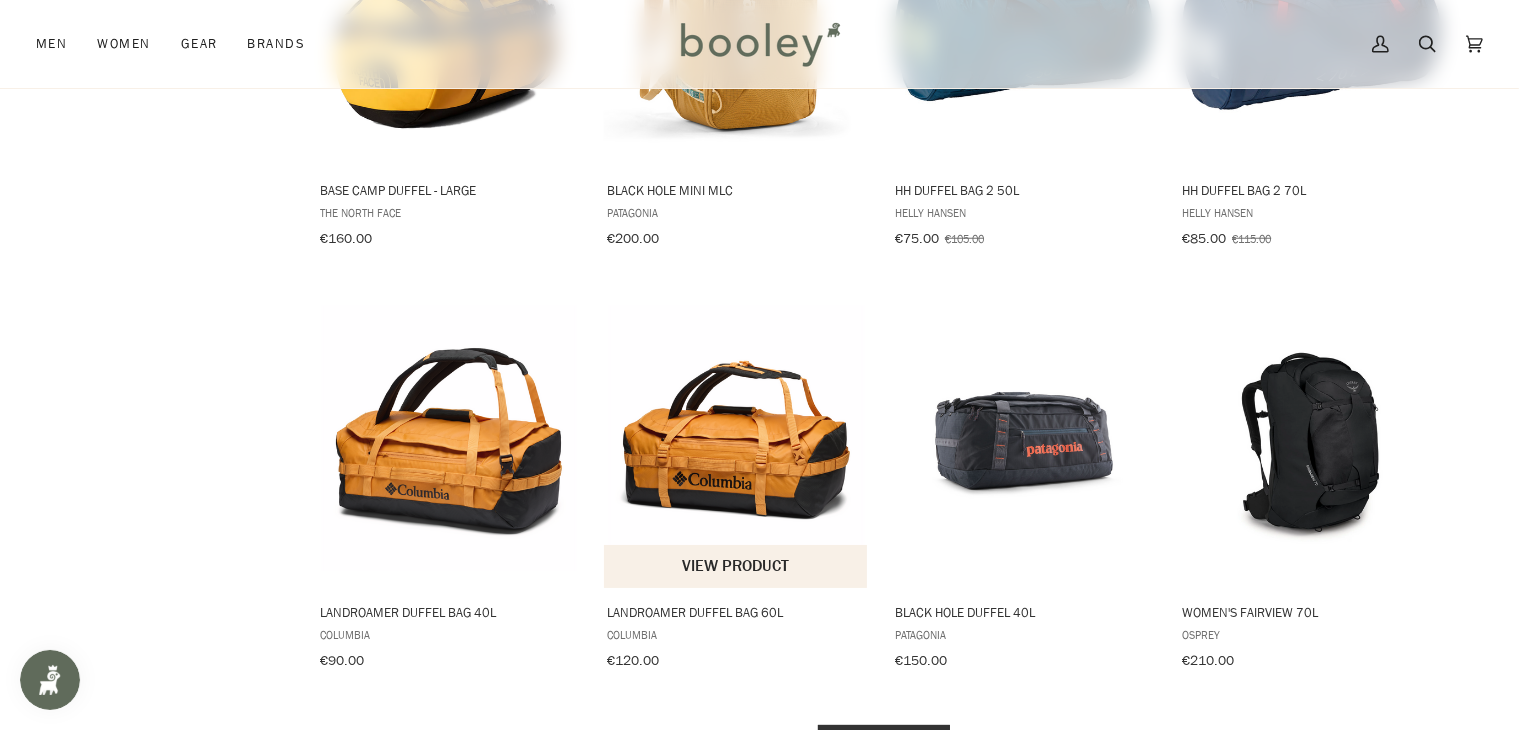 click at bounding box center [736, 438] 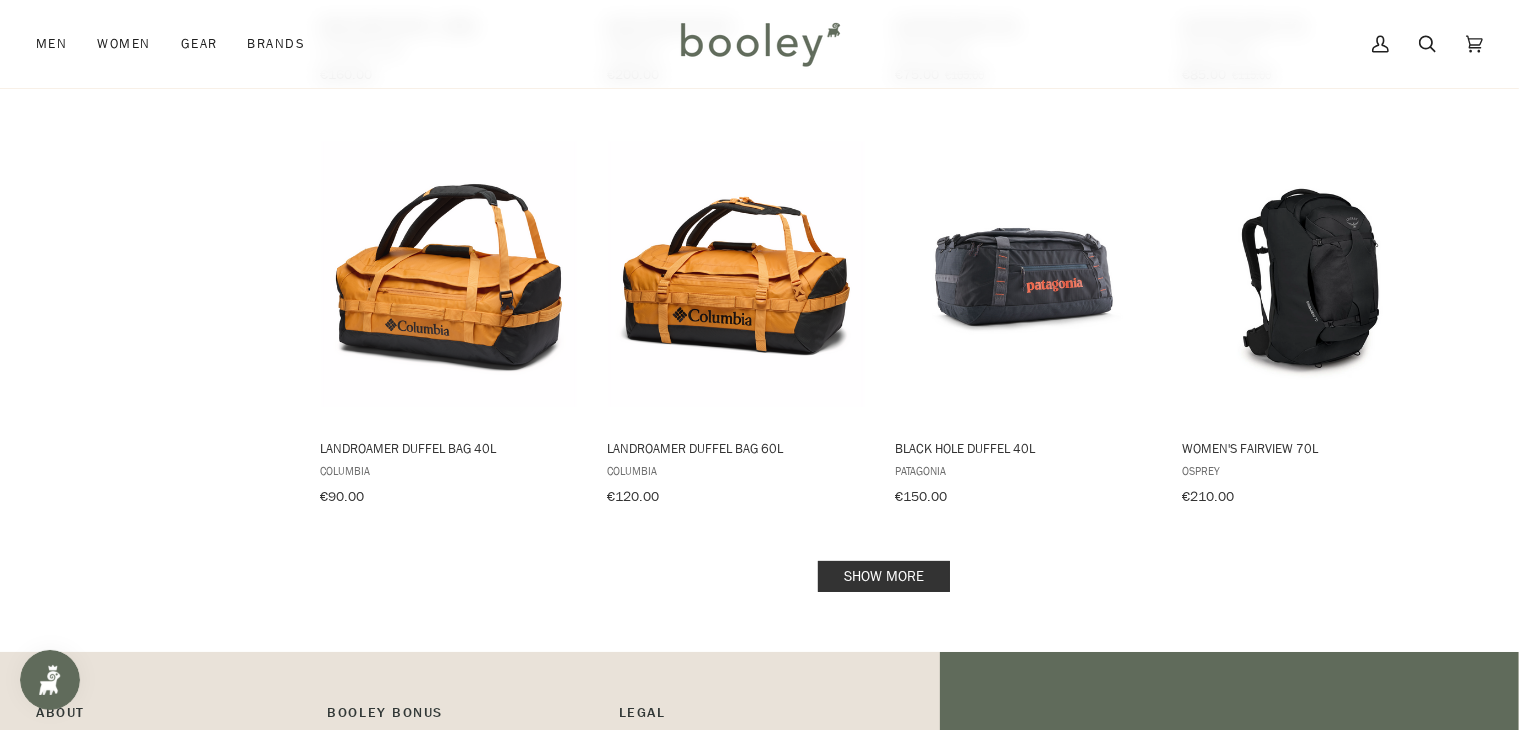 scroll, scrollTop: 2000, scrollLeft: 0, axis: vertical 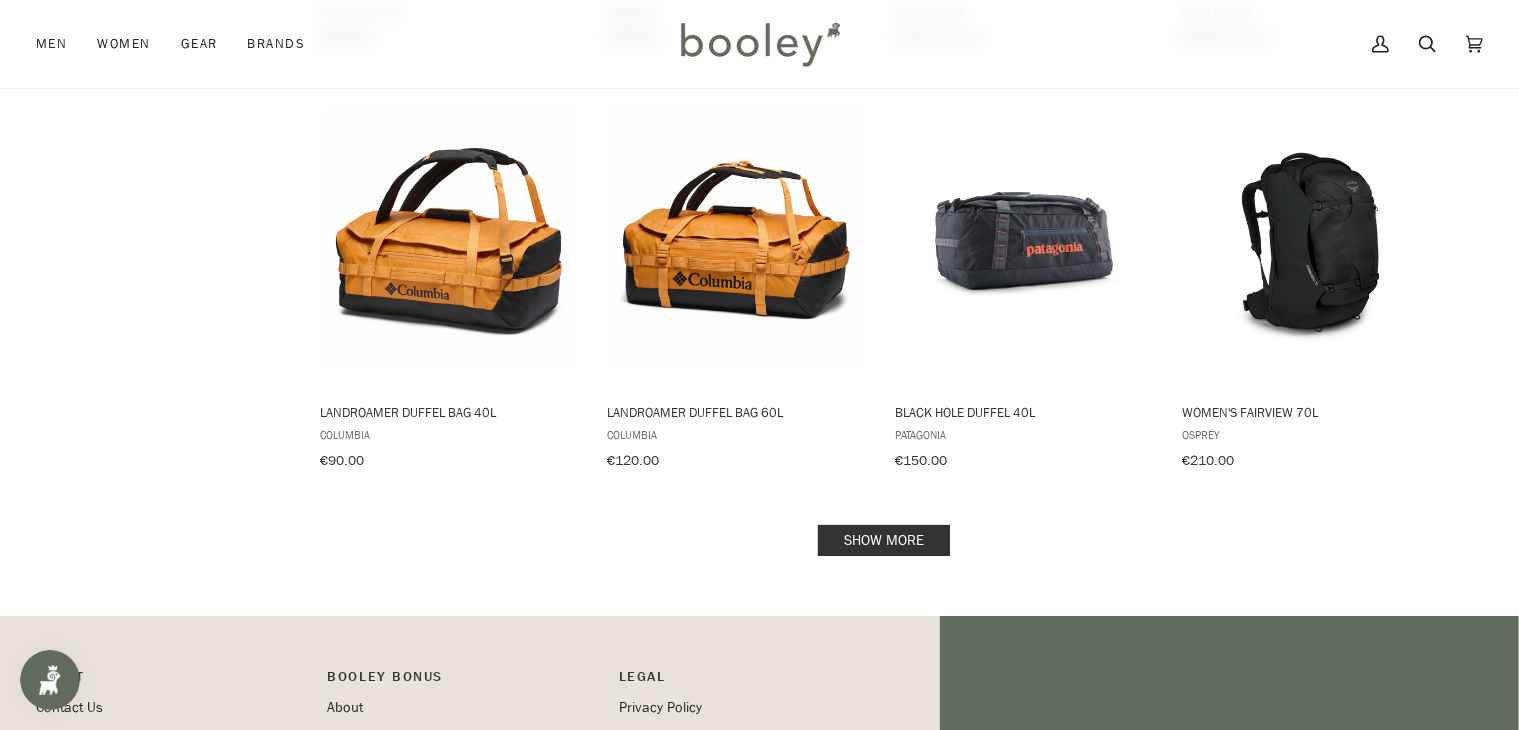 click on "Show more" at bounding box center (884, 540) 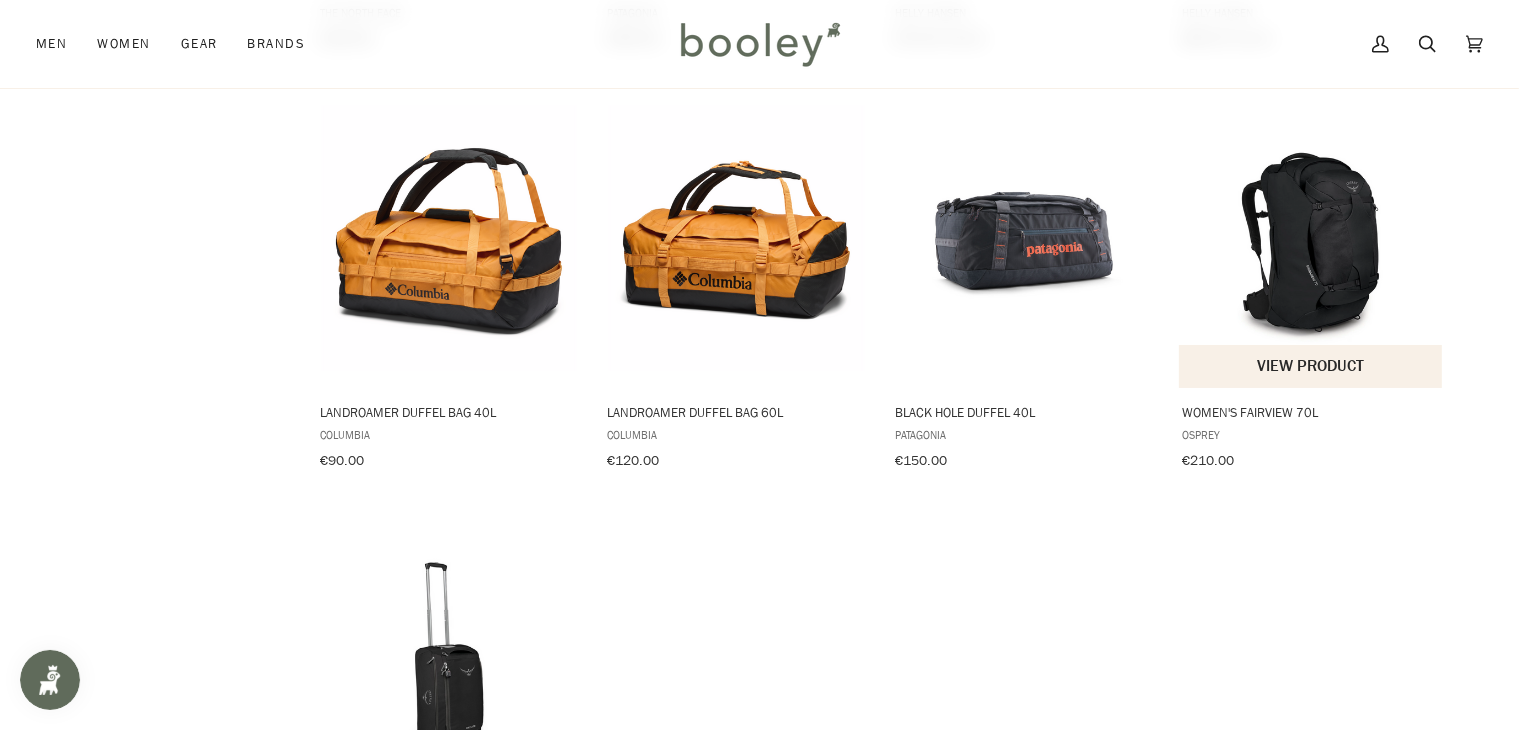 click at bounding box center [1311, 238] 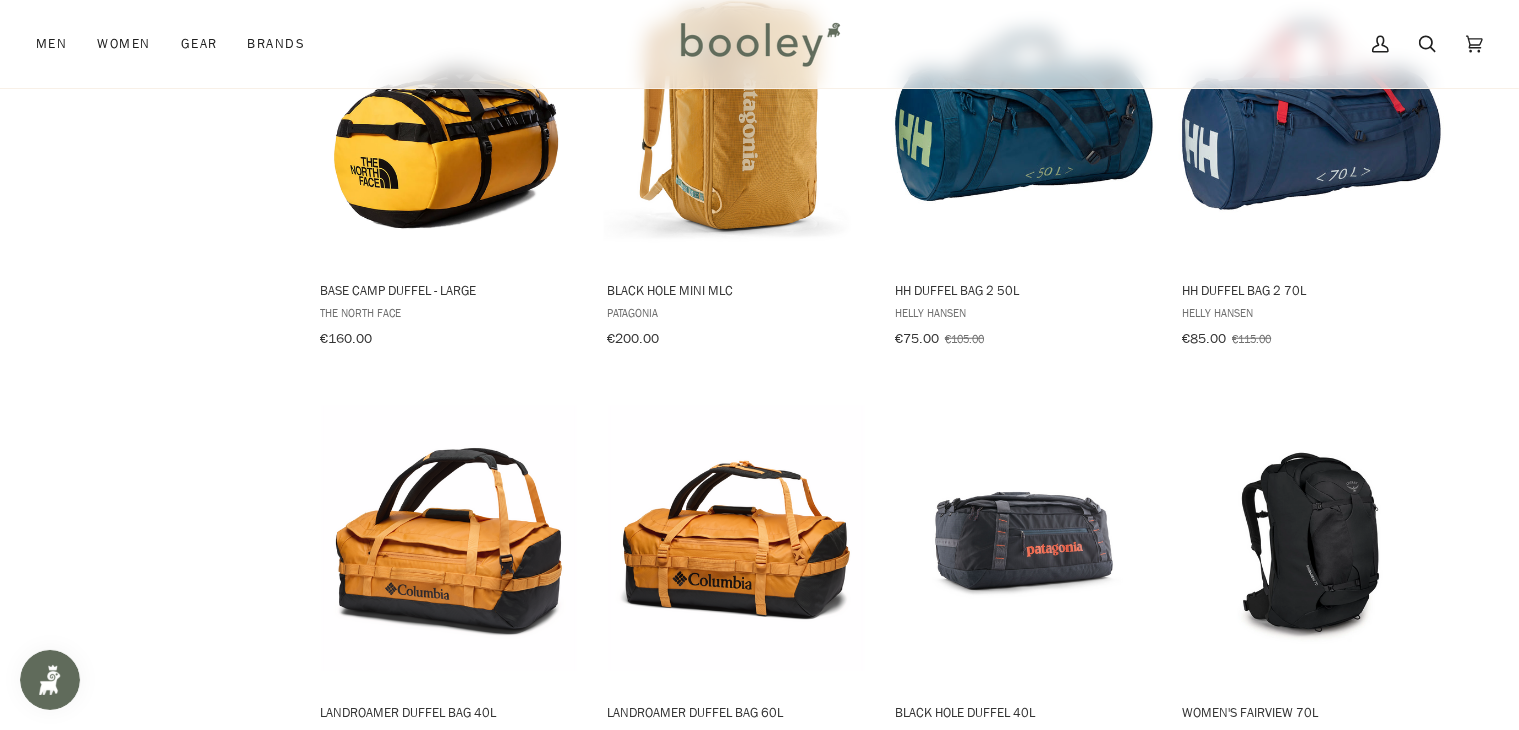 scroll, scrollTop: 1600, scrollLeft: 0, axis: vertical 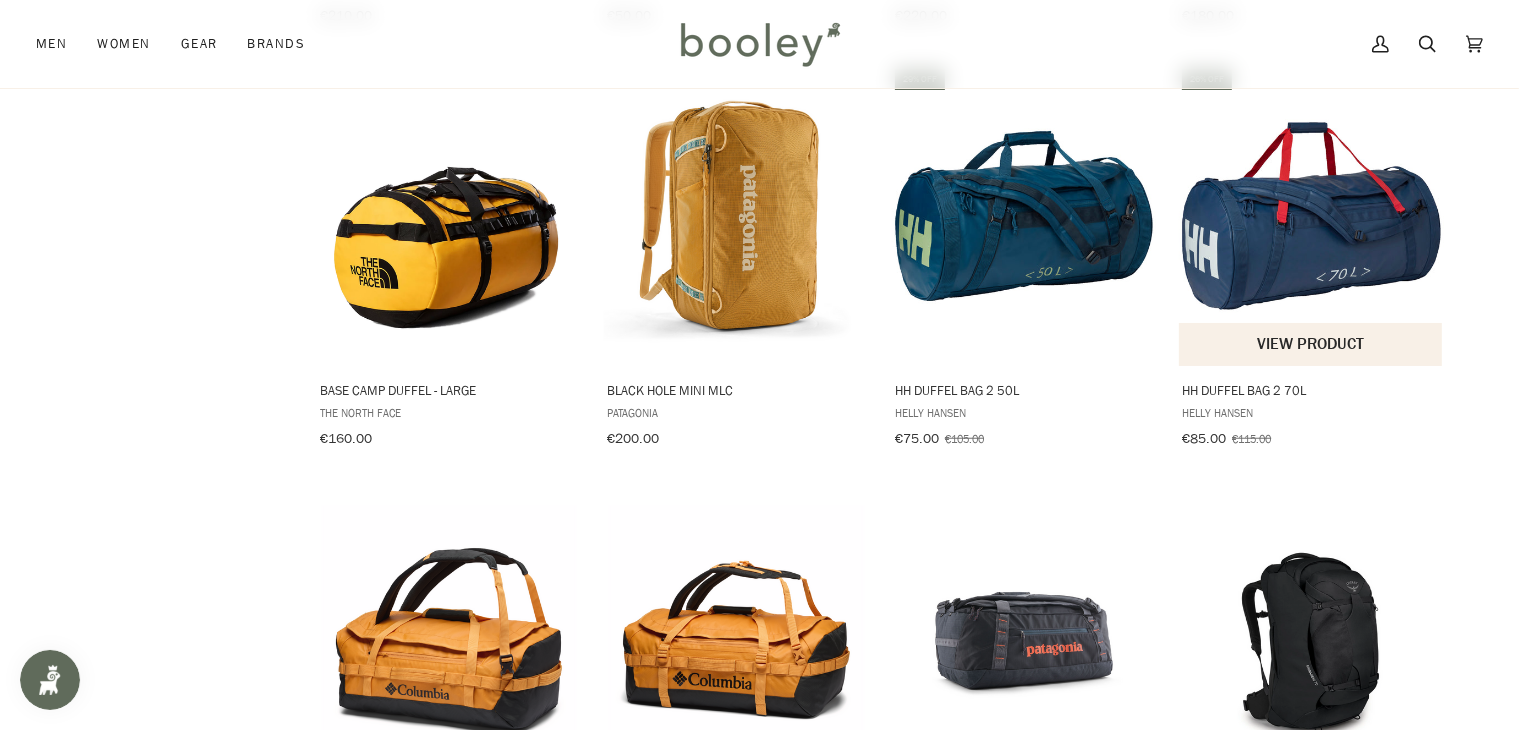 click at bounding box center [1311, 216] 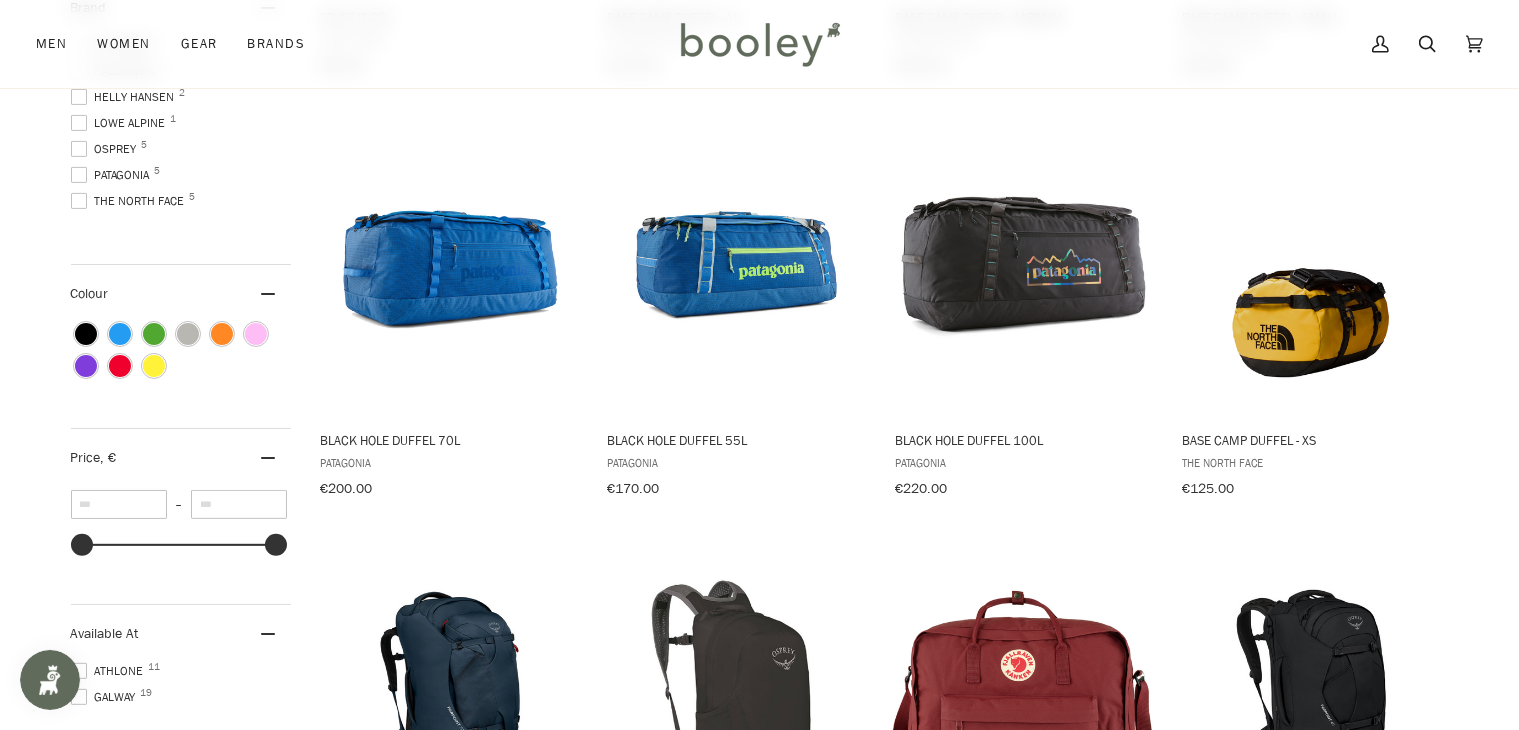 scroll, scrollTop: 700, scrollLeft: 0, axis: vertical 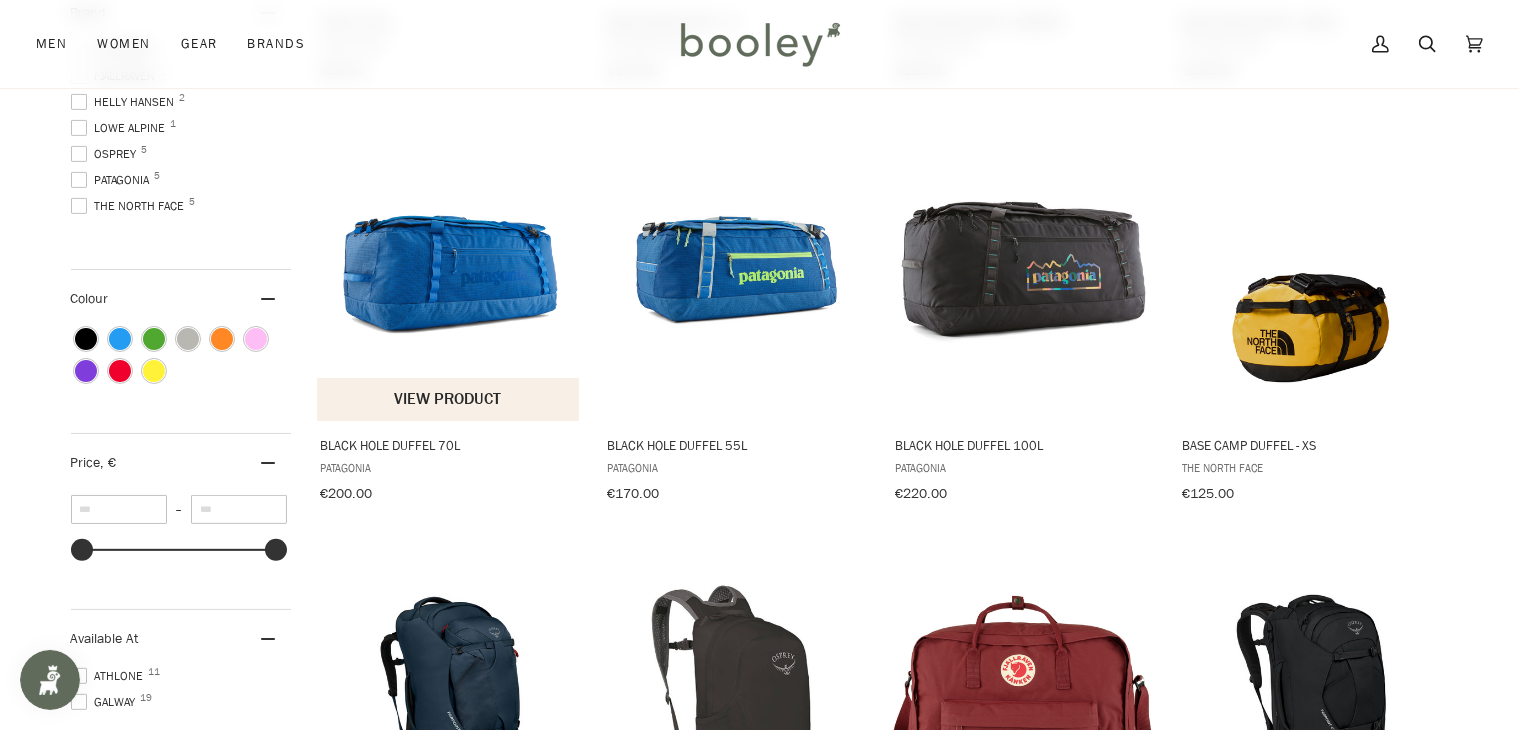 click at bounding box center (449, 270) 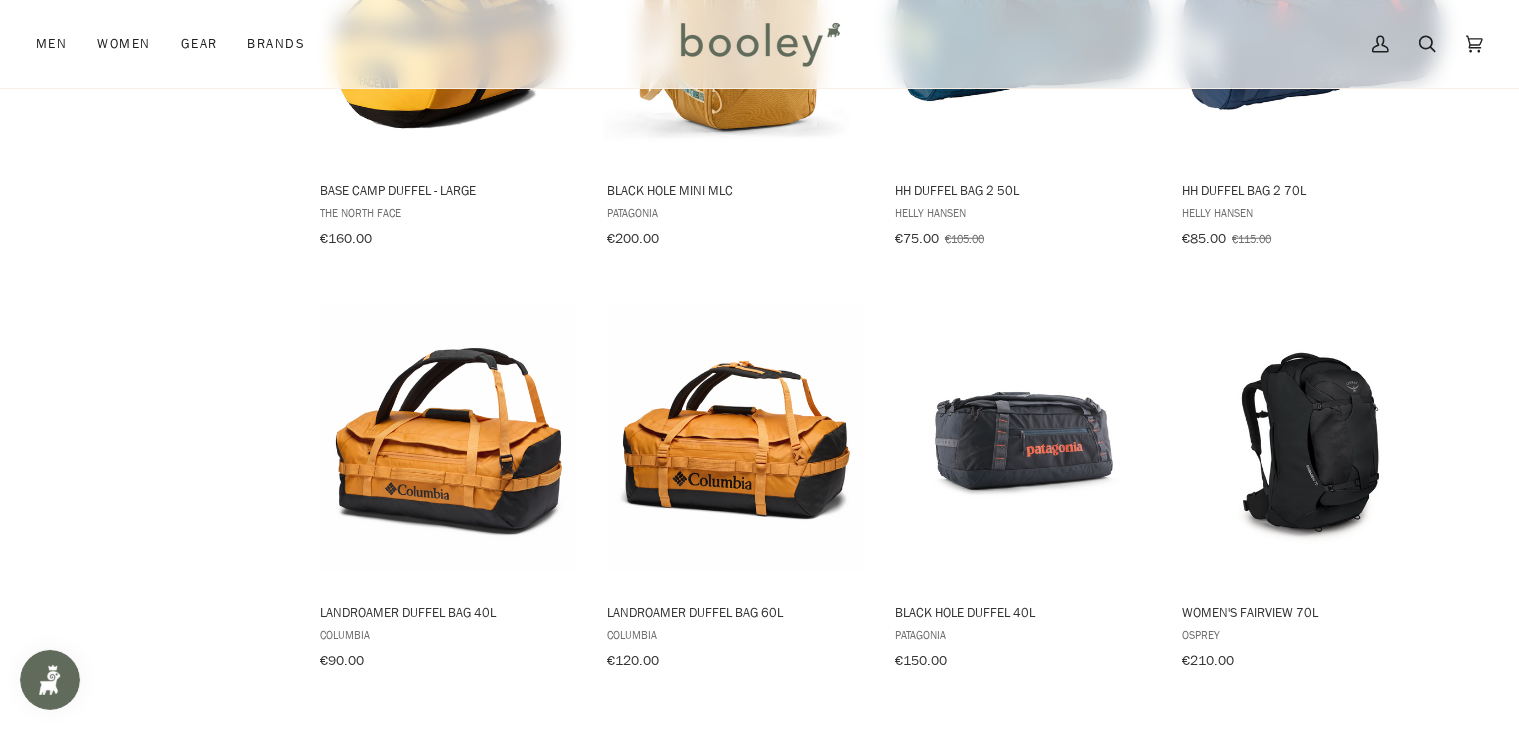 scroll, scrollTop: 1900, scrollLeft: 0, axis: vertical 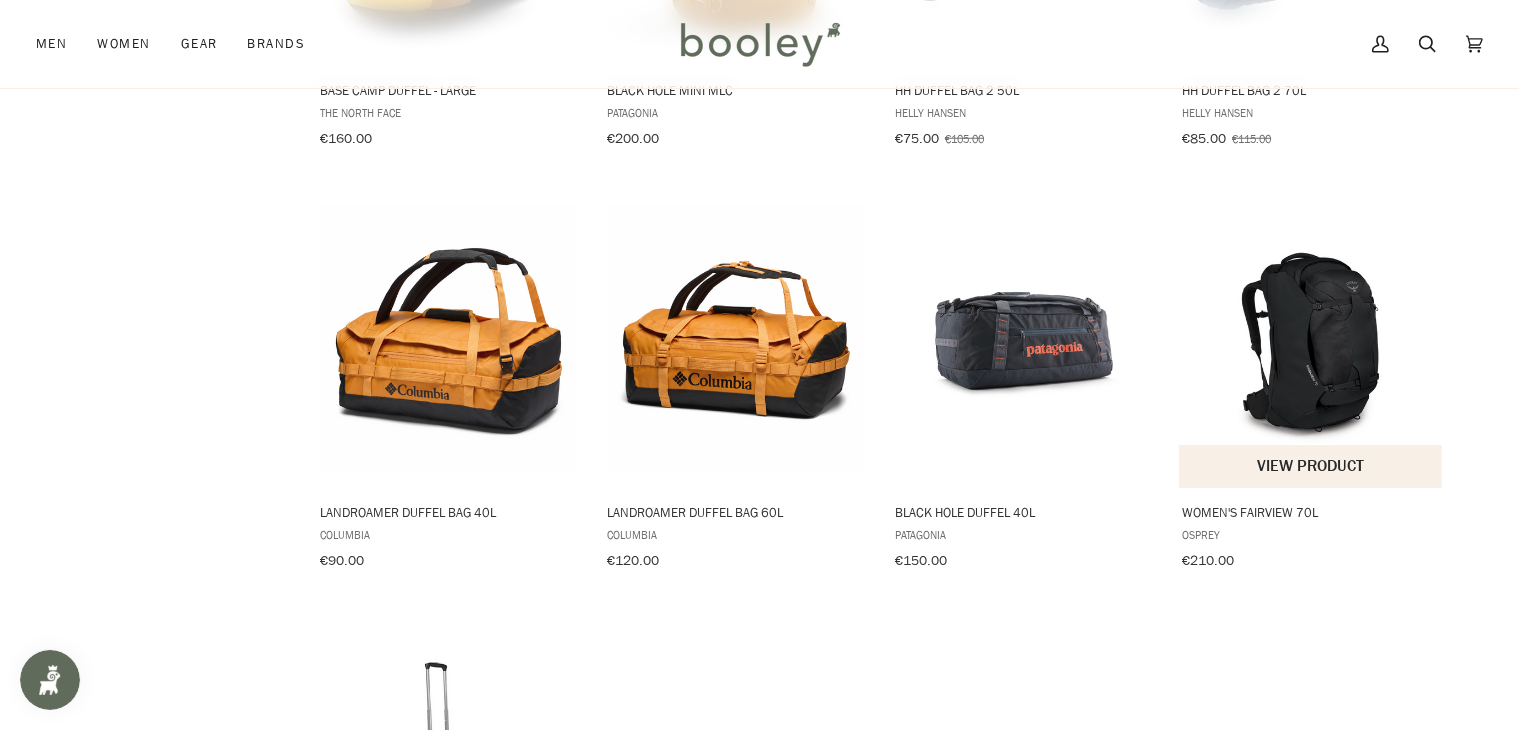 click at bounding box center (1311, 338) 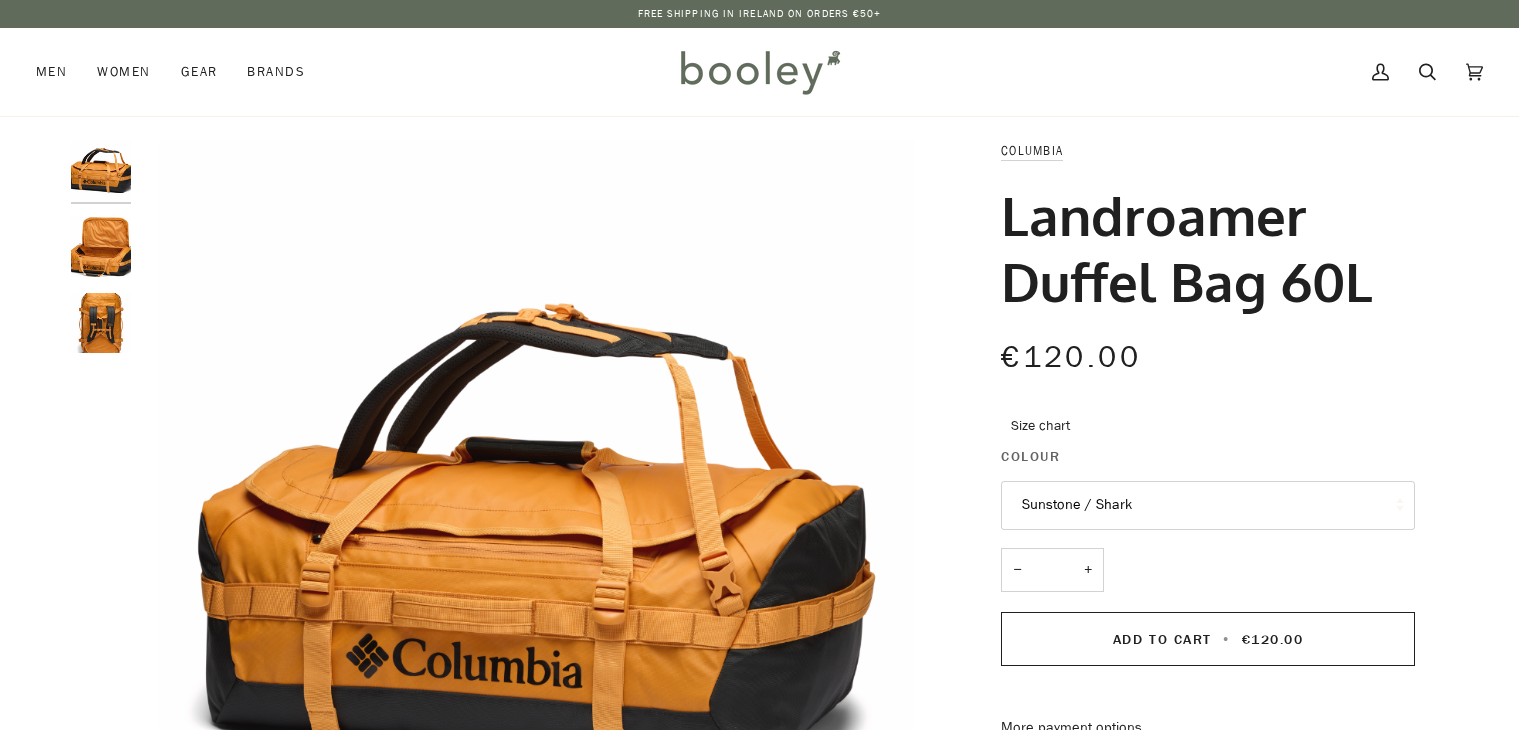 scroll, scrollTop: 0, scrollLeft: 0, axis: both 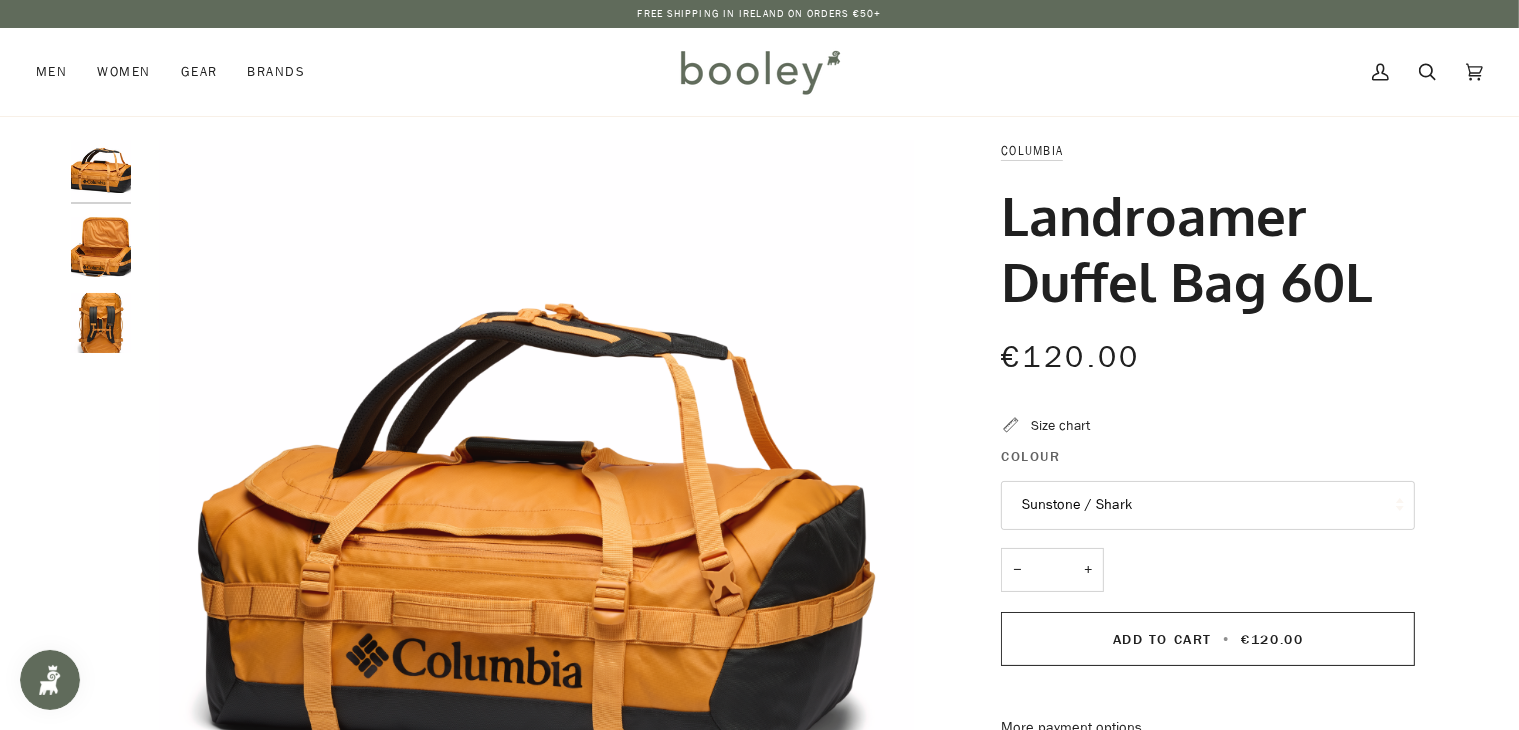 click at bounding box center [101, 247] 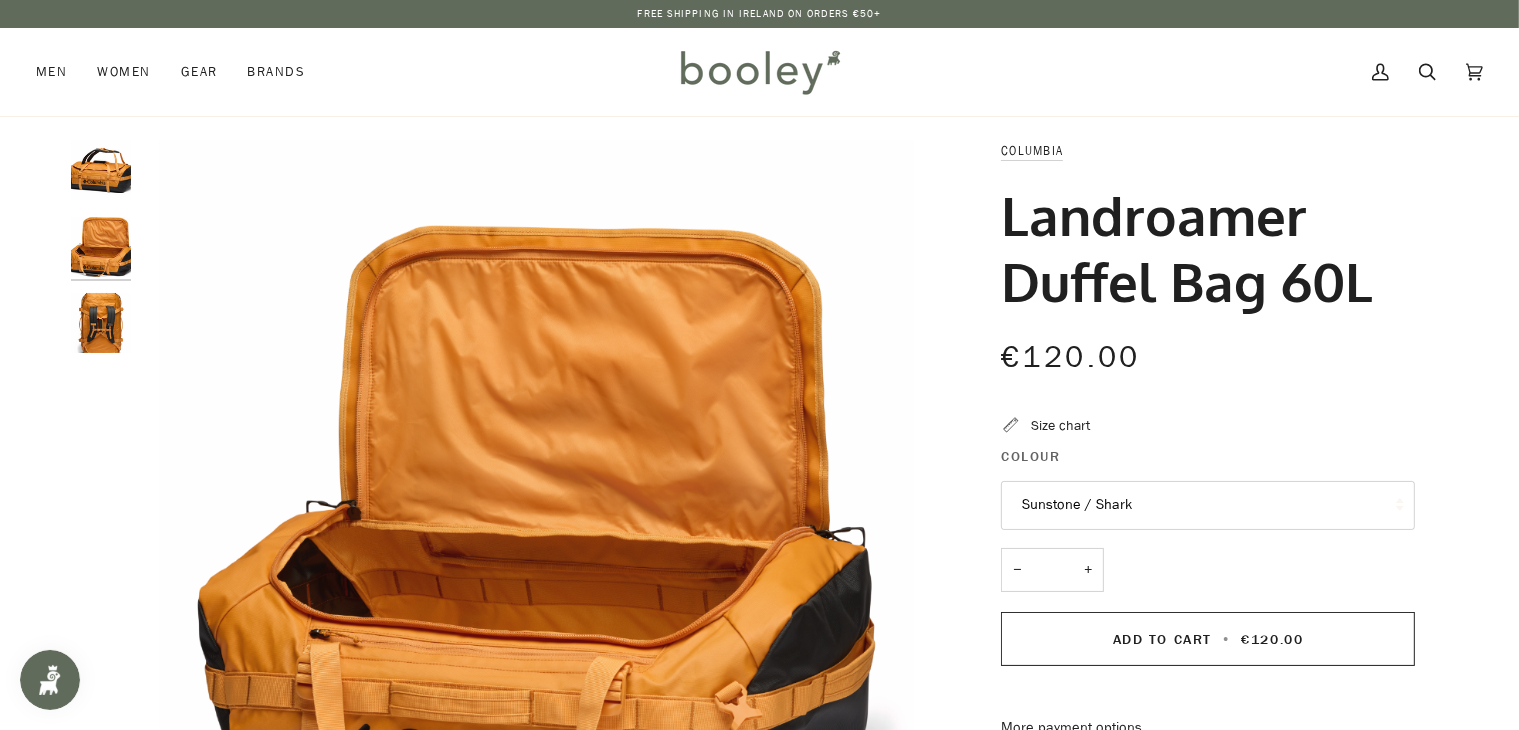 scroll, scrollTop: 100, scrollLeft: 0, axis: vertical 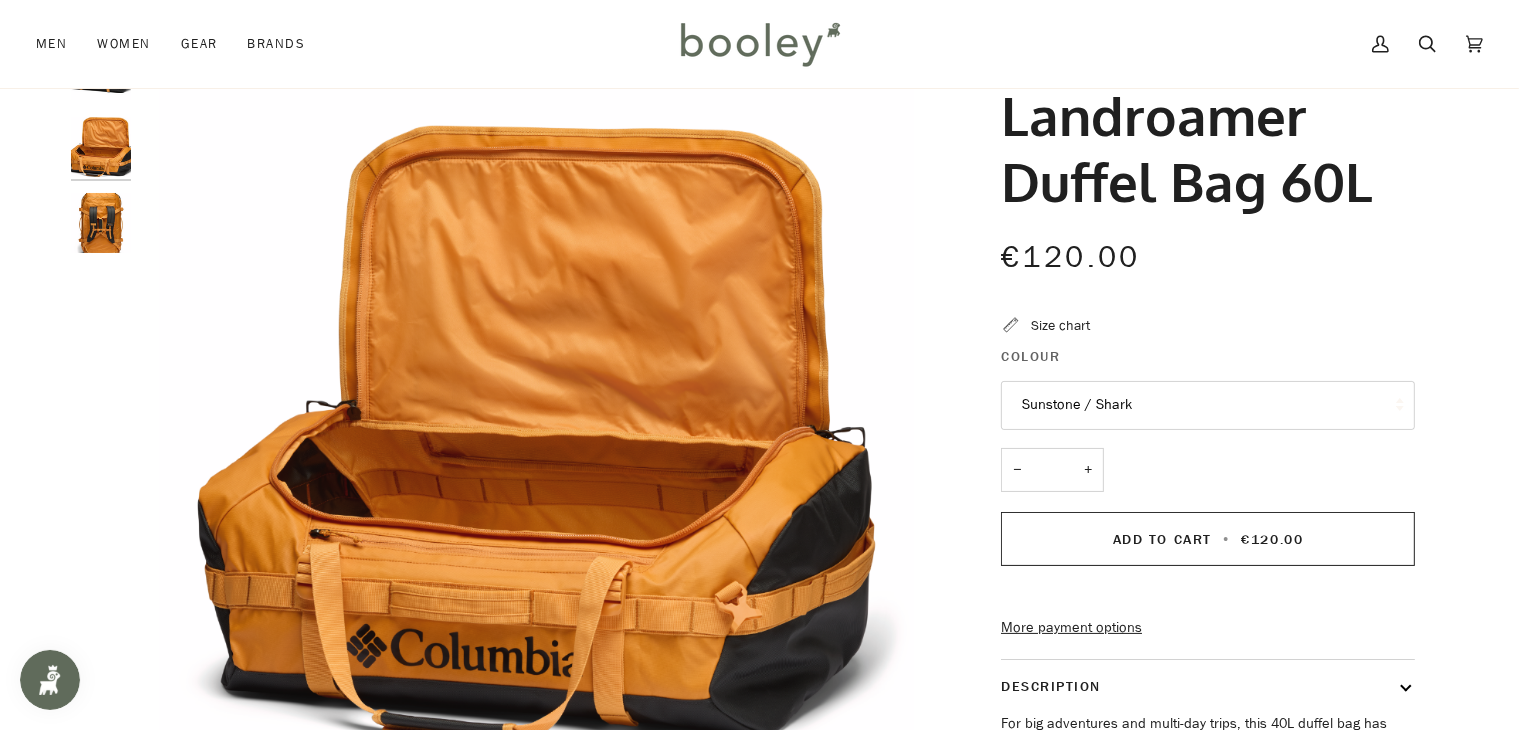click at bounding box center (101, 223) 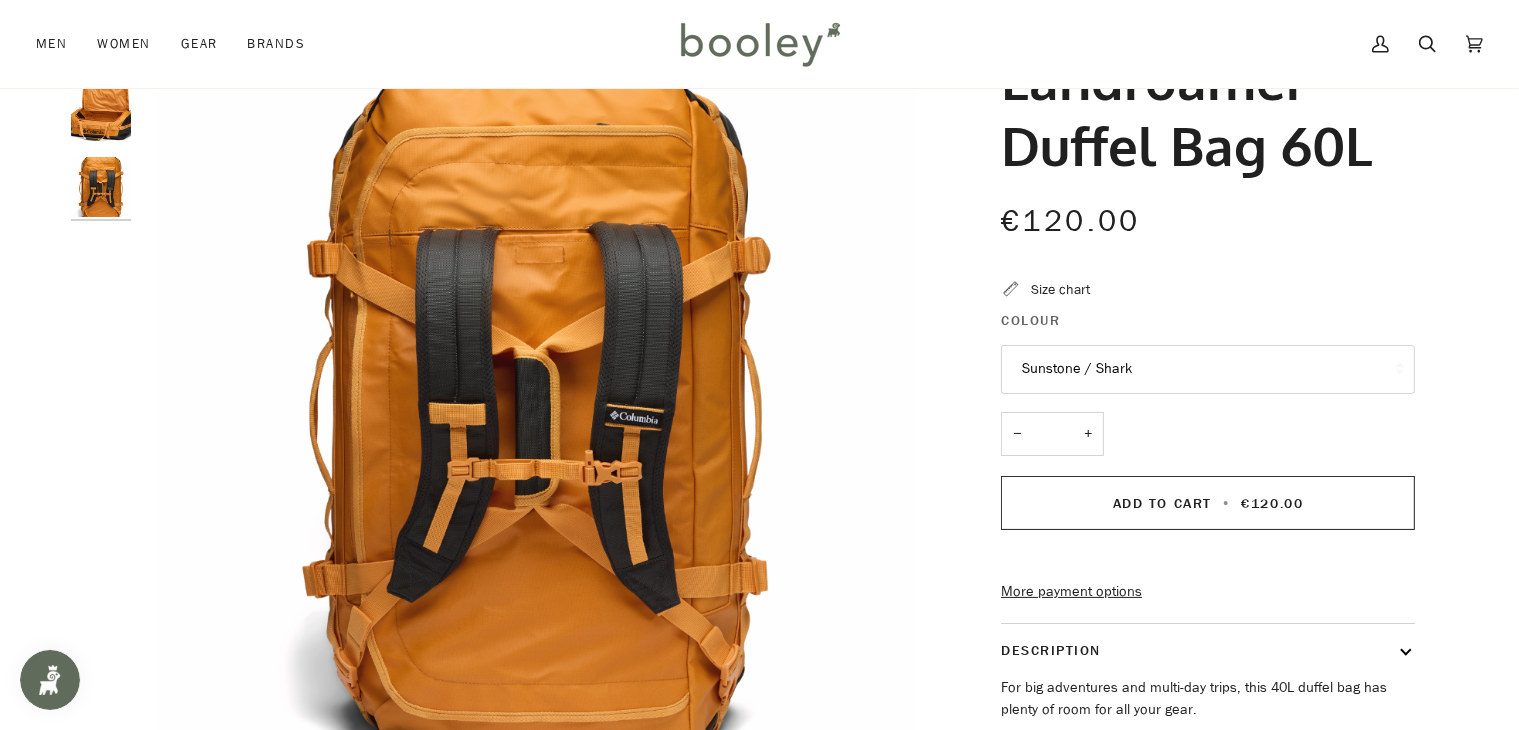 scroll, scrollTop: 200, scrollLeft: 0, axis: vertical 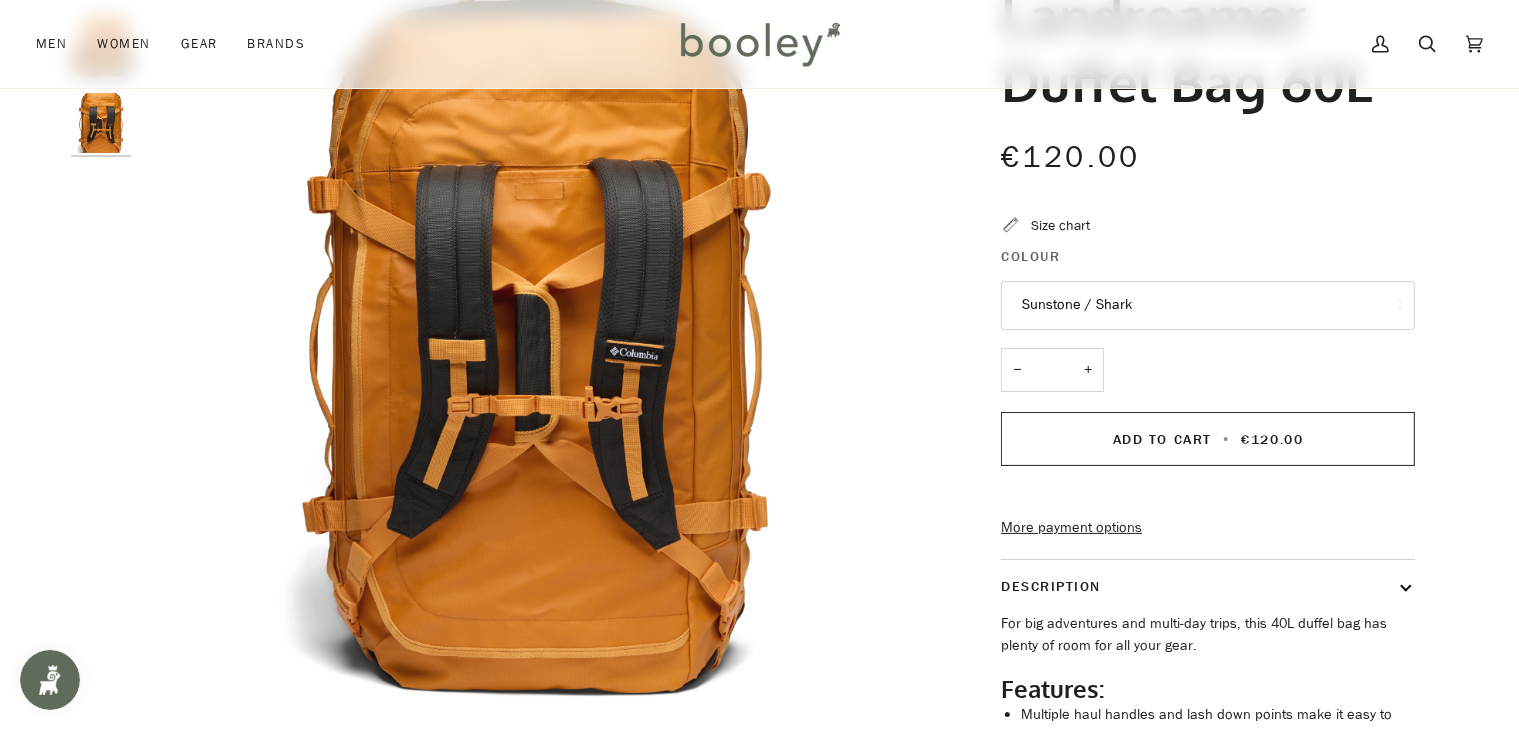 click on "Sunstone / Shark" at bounding box center (1208, 305) 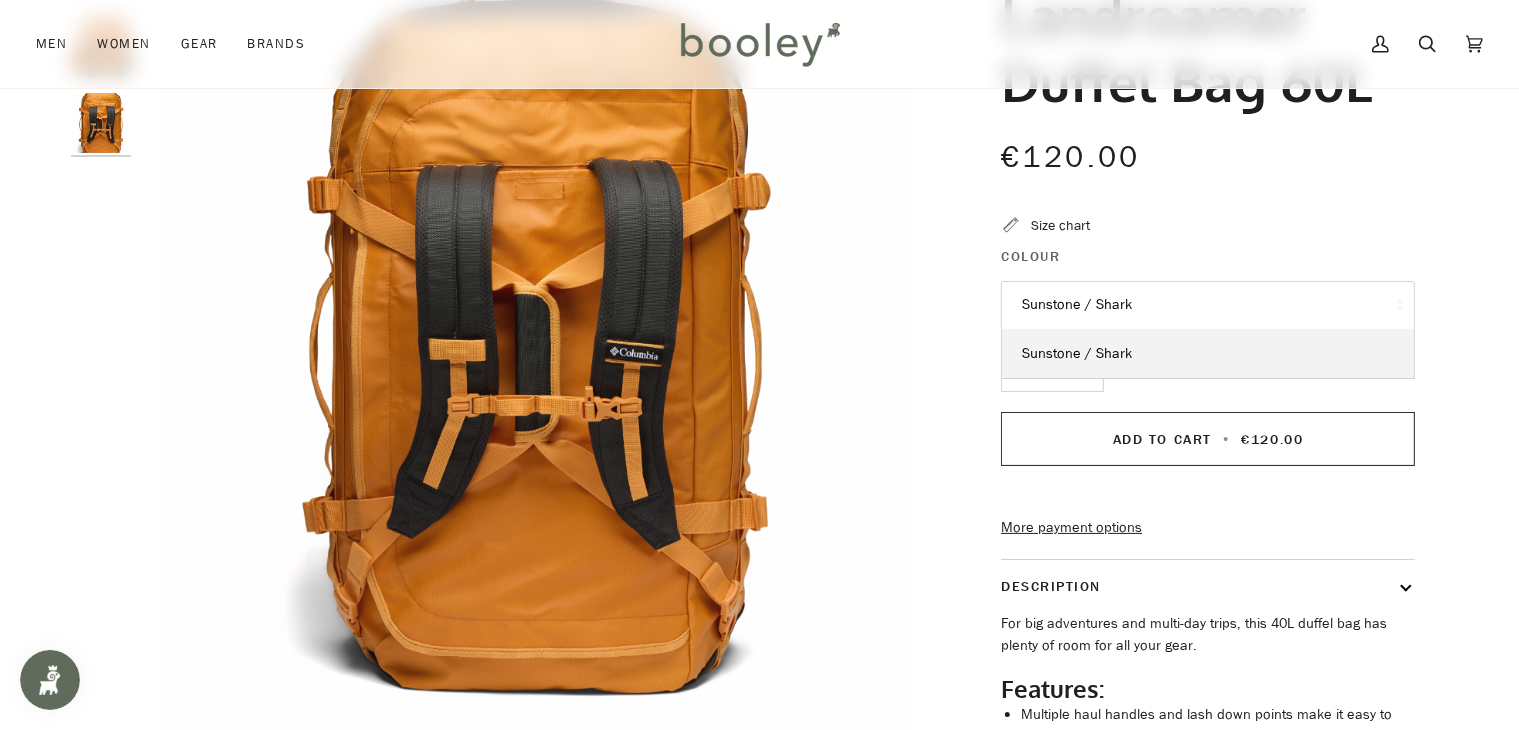 click on "Sunstone / Shark" at bounding box center [1208, 305] 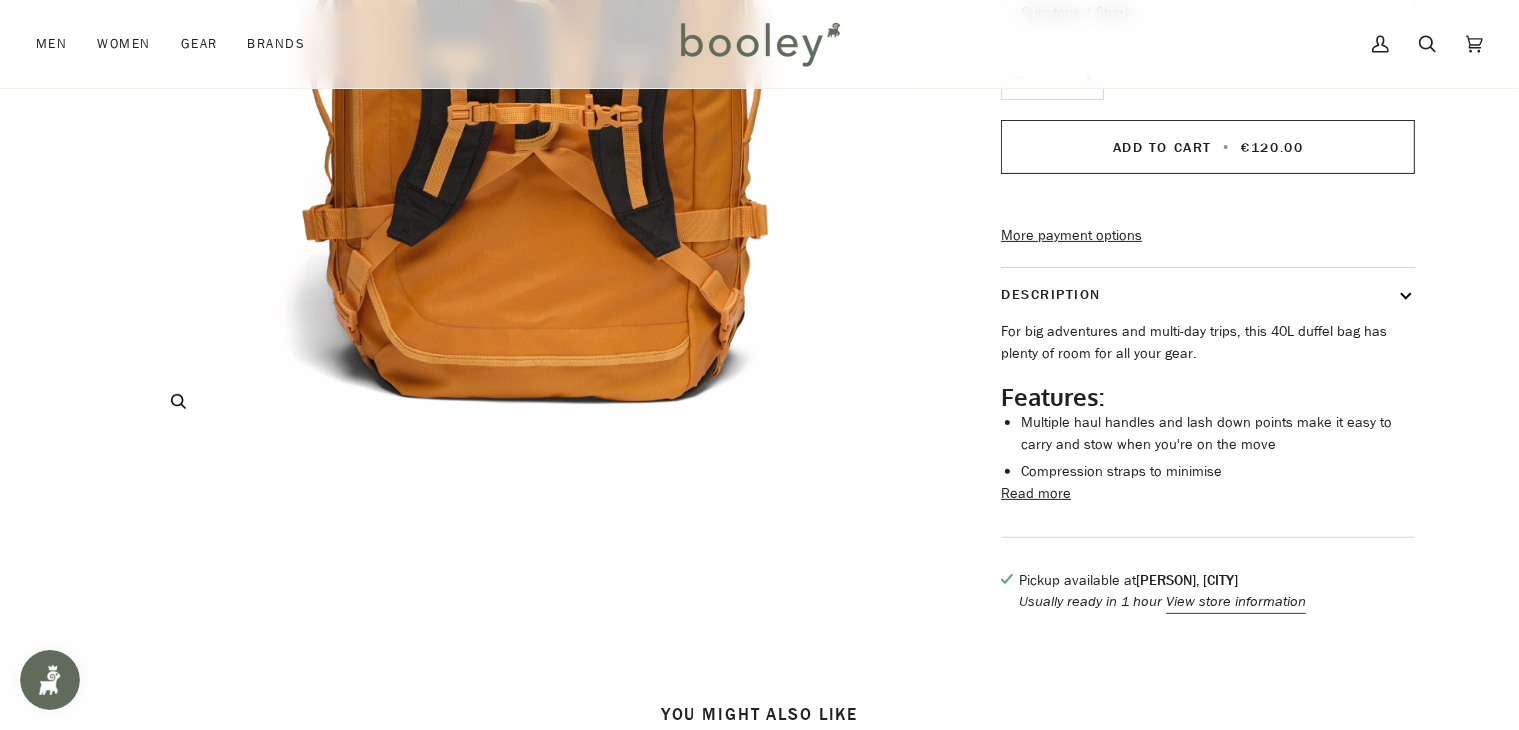 scroll, scrollTop: 500, scrollLeft: 0, axis: vertical 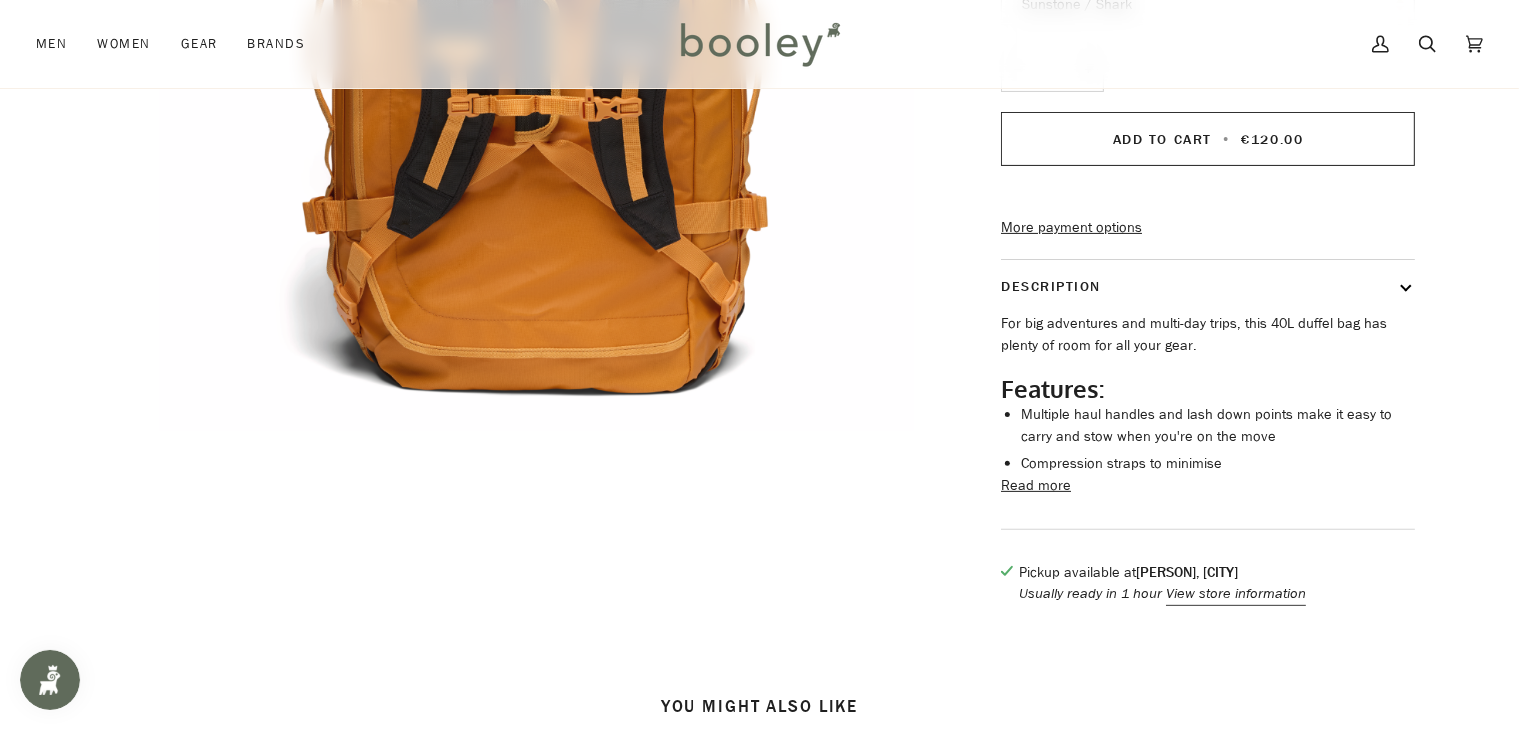 click on "Read more" at bounding box center [1036, 486] 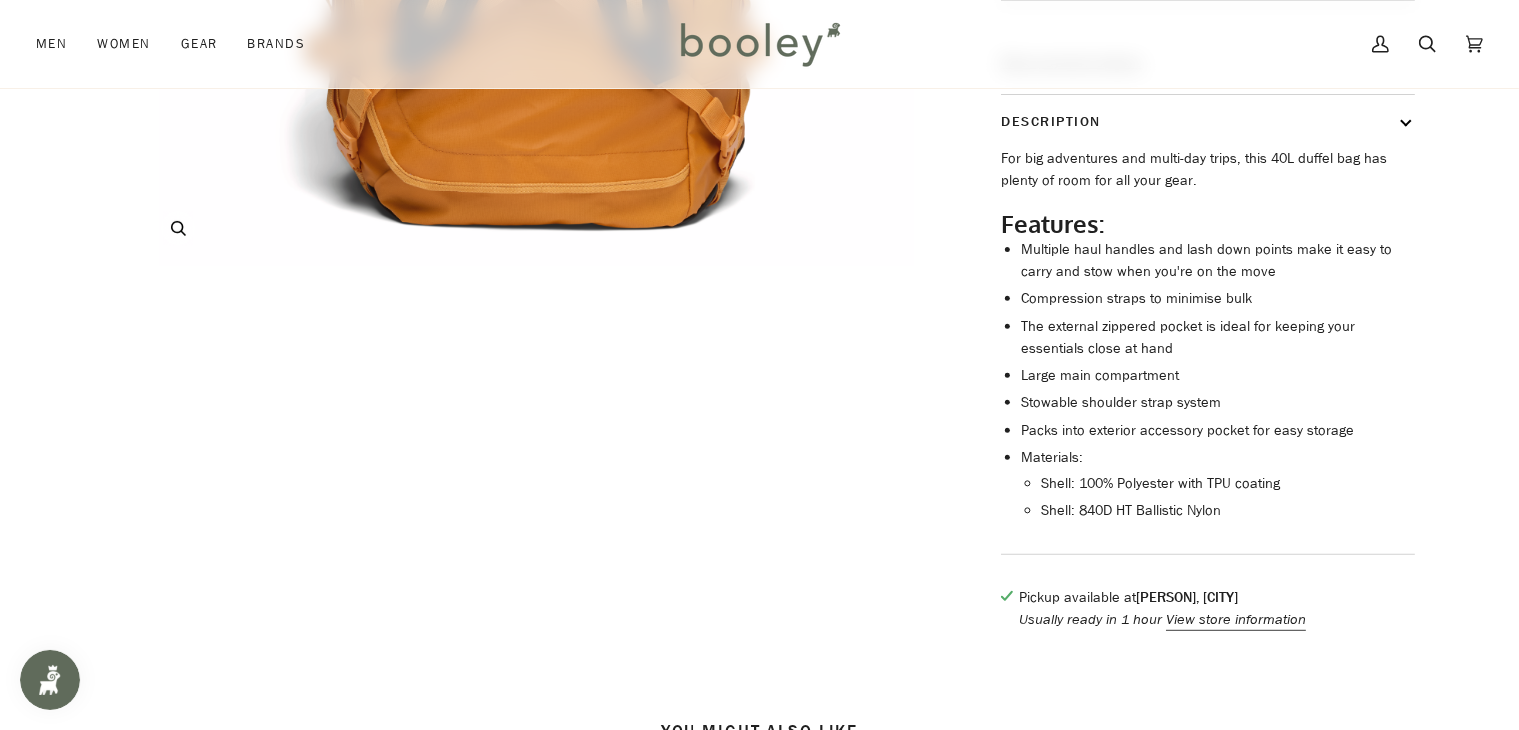 scroll, scrollTop: 800, scrollLeft: 0, axis: vertical 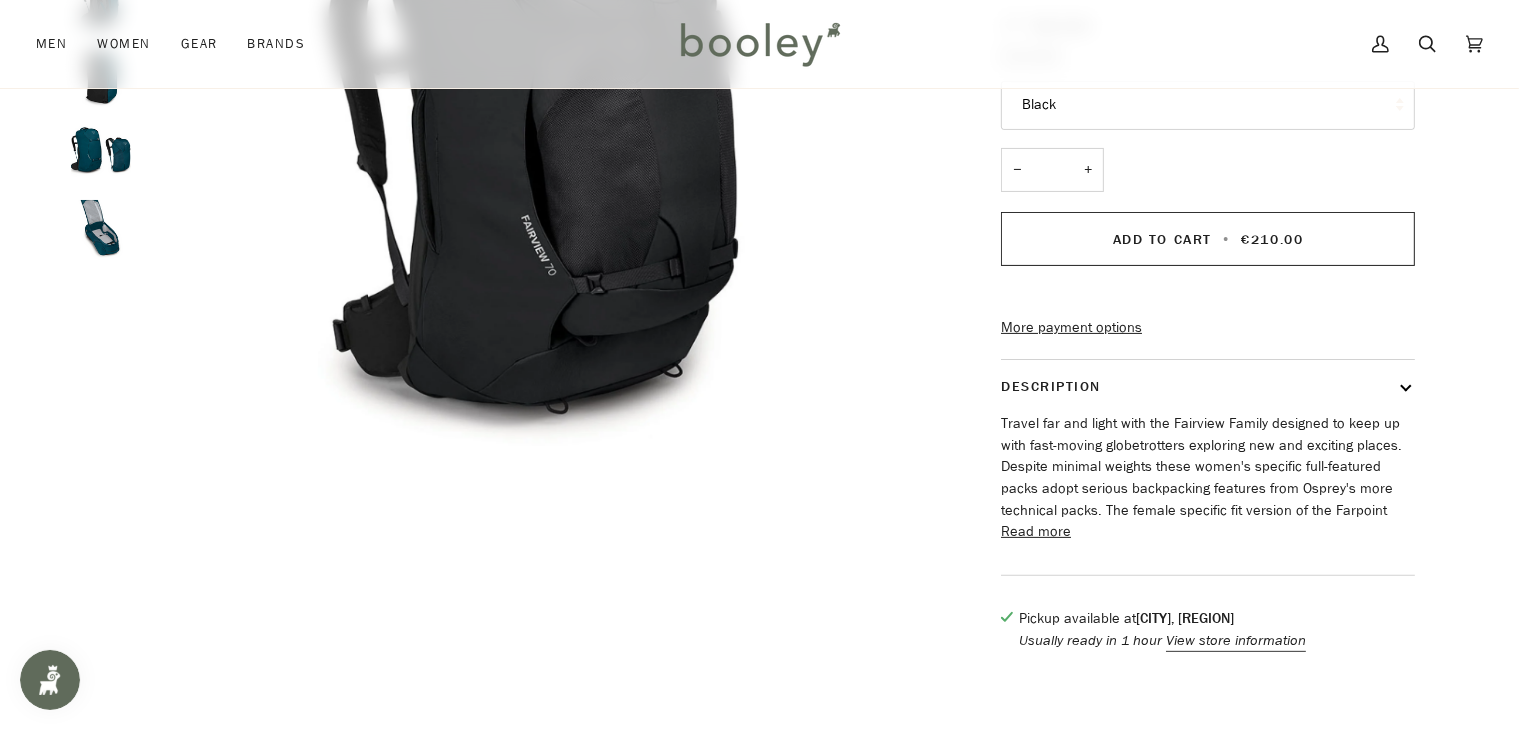 click on "Read more" at bounding box center [1036, 532] 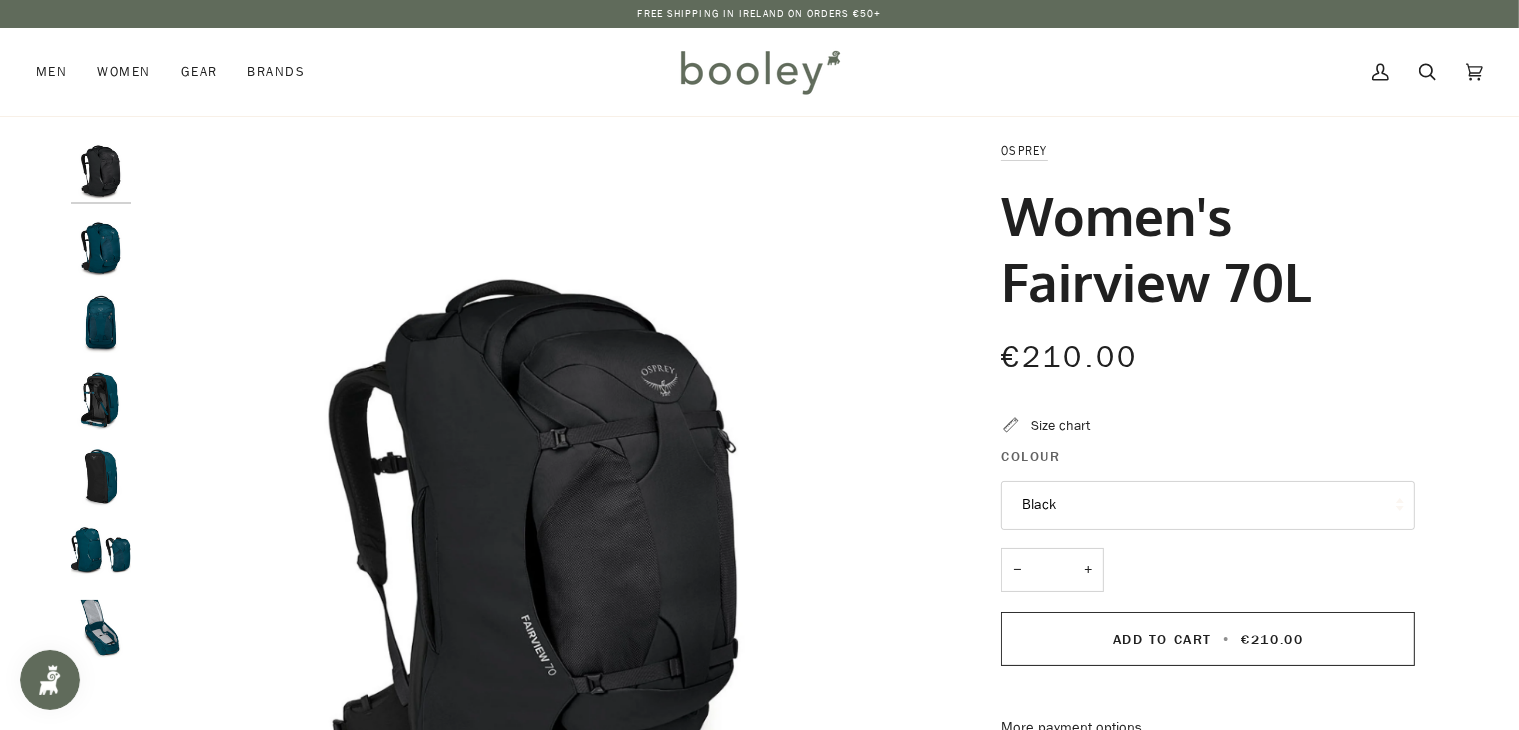 scroll, scrollTop: 100, scrollLeft: 0, axis: vertical 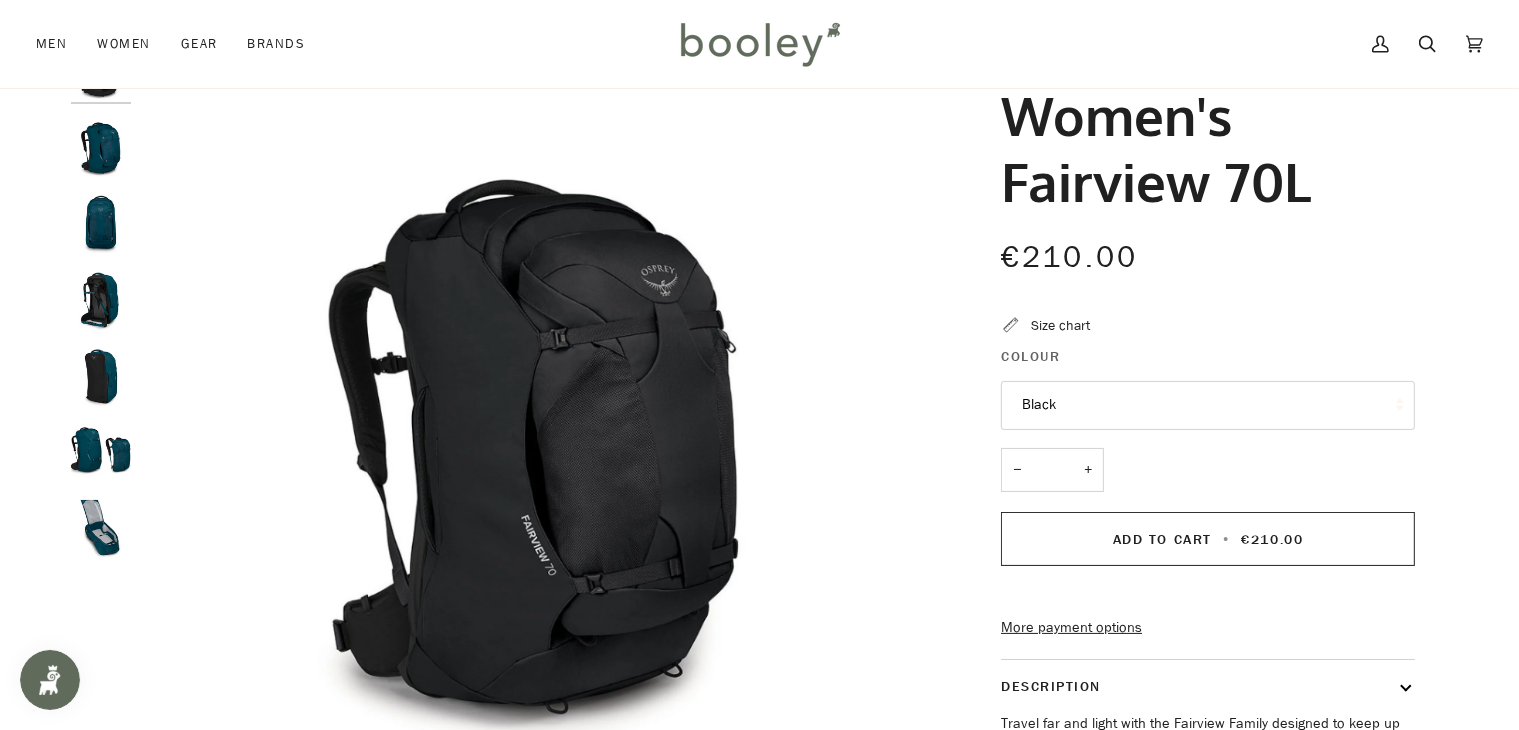 click at bounding box center [536, 435] 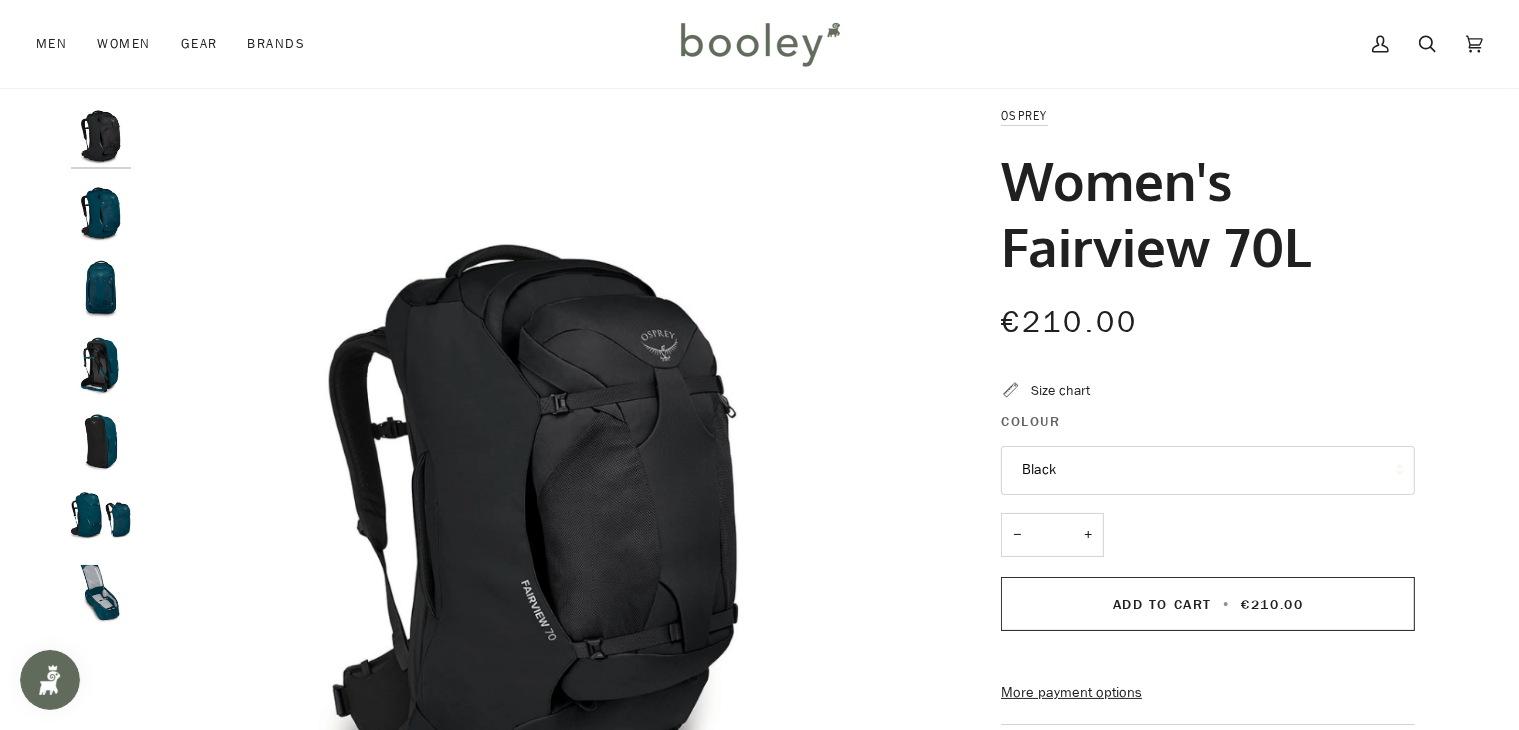 scroll, scrollTop: 0, scrollLeft: 0, axis: both 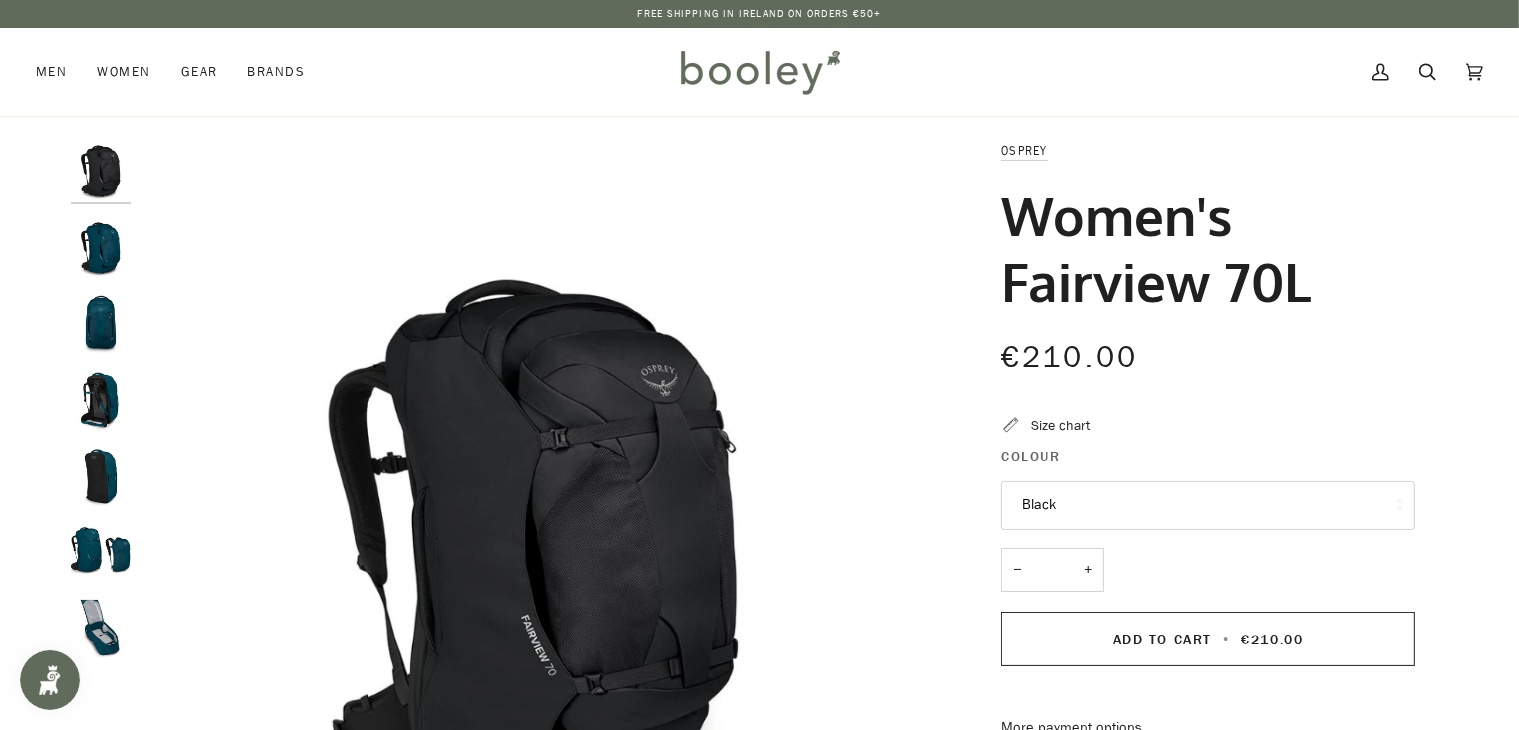 click at bounding box center [101, 247] 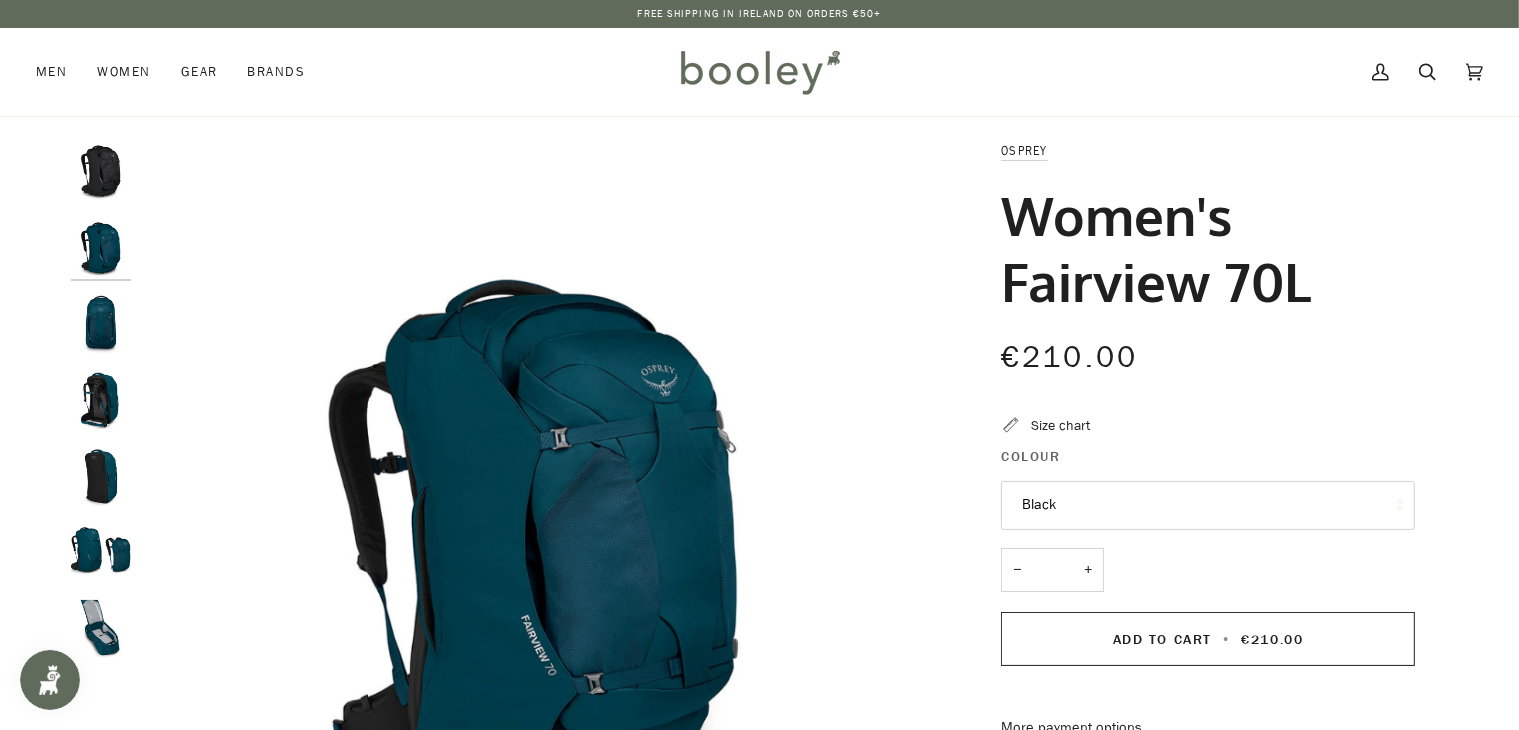 click on "Black" at bounding box center (1208, 505) 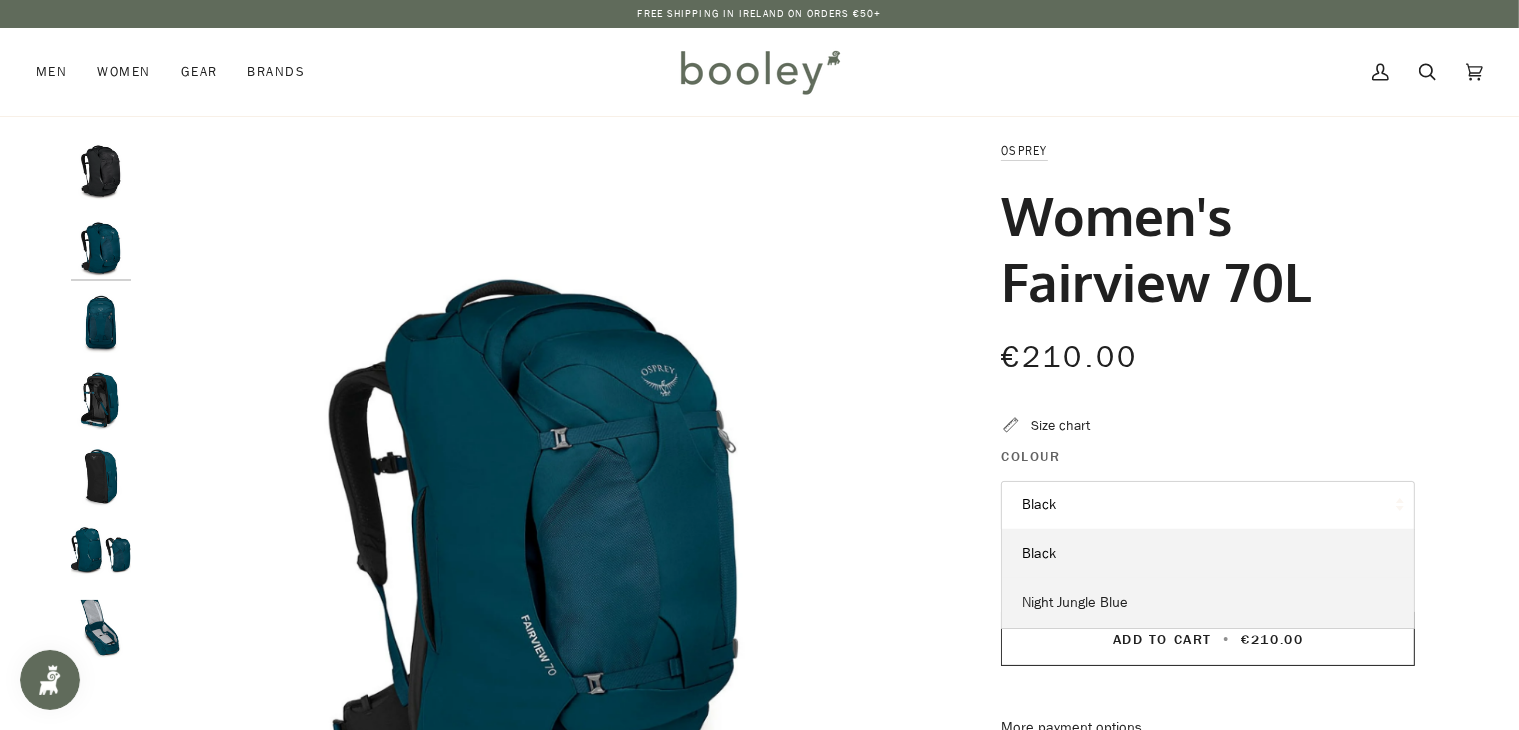 click on "Night Jungle Blue" at bounding box center (1075, 602) 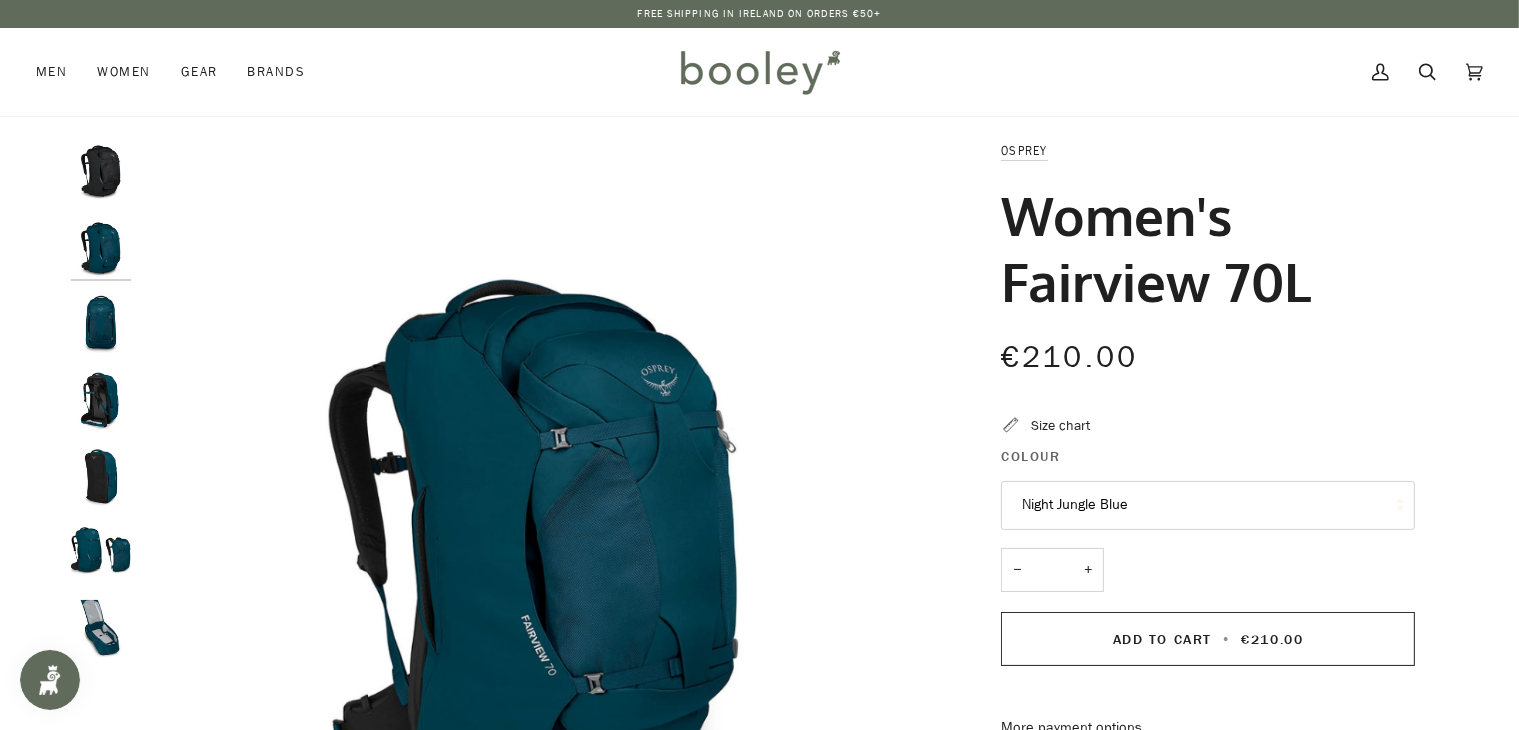 click at bounding box center [101, 247] 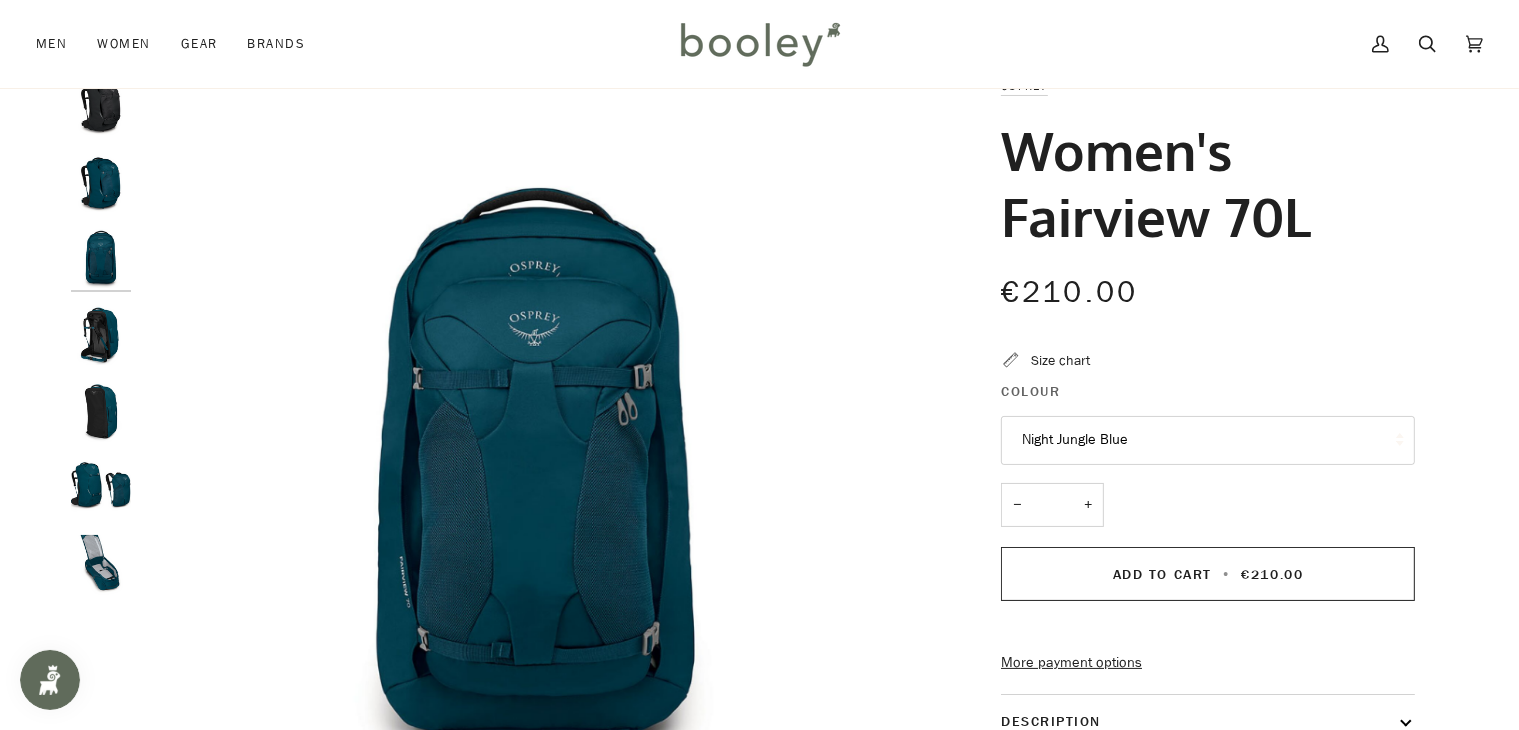 scroll, scrollTop: 100, scrollLeft: 0, axis: vertical 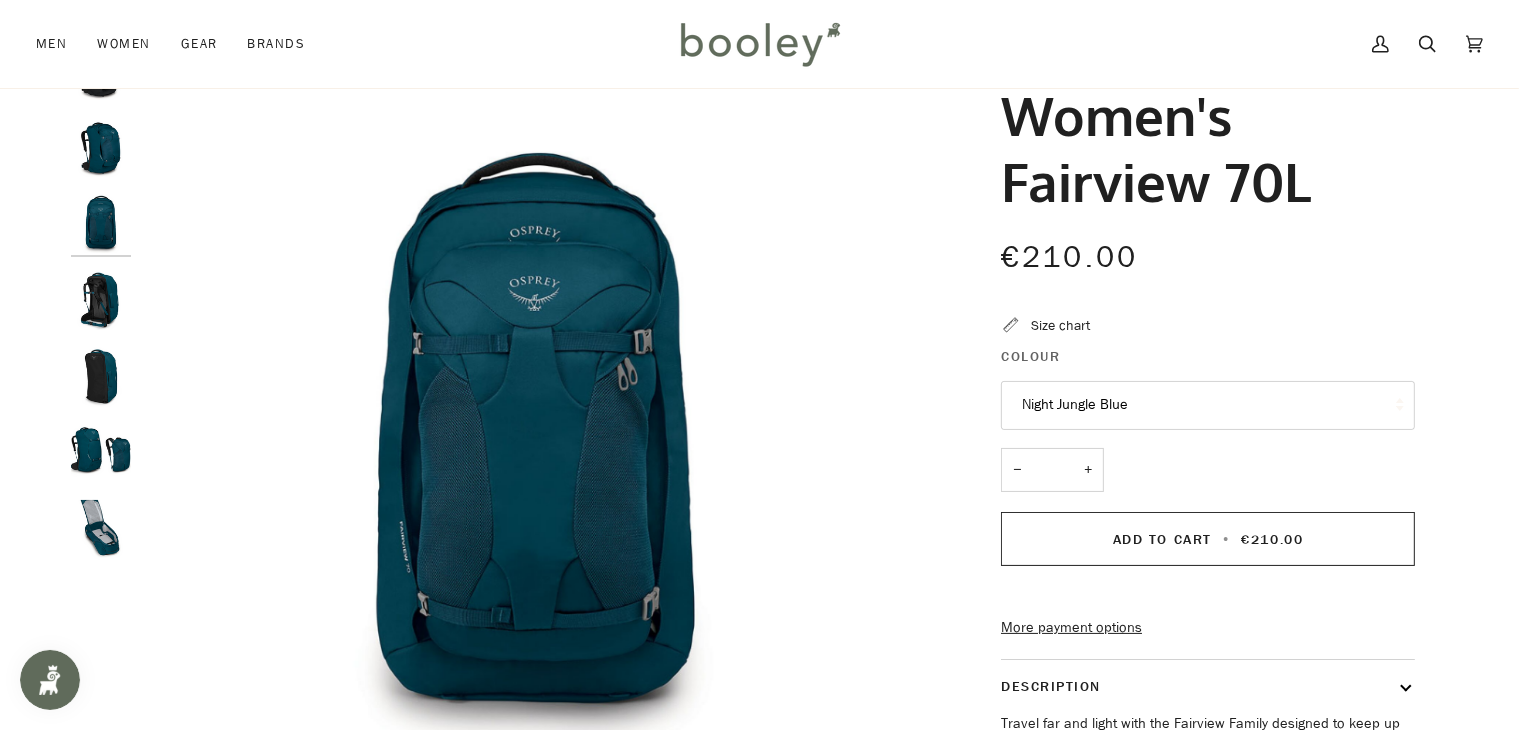 click at bounding box center [101, 300] 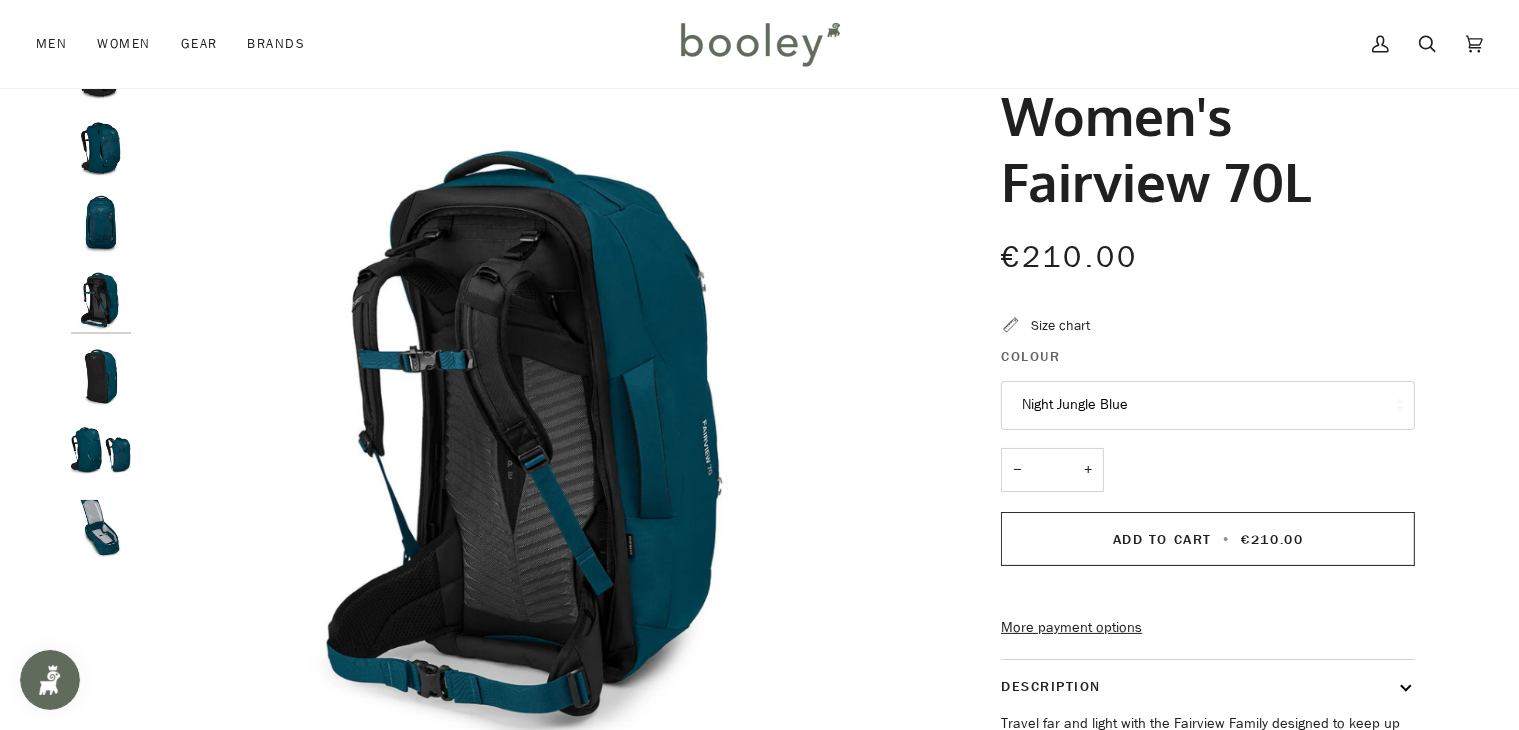 click at bounding box center (101, 377) 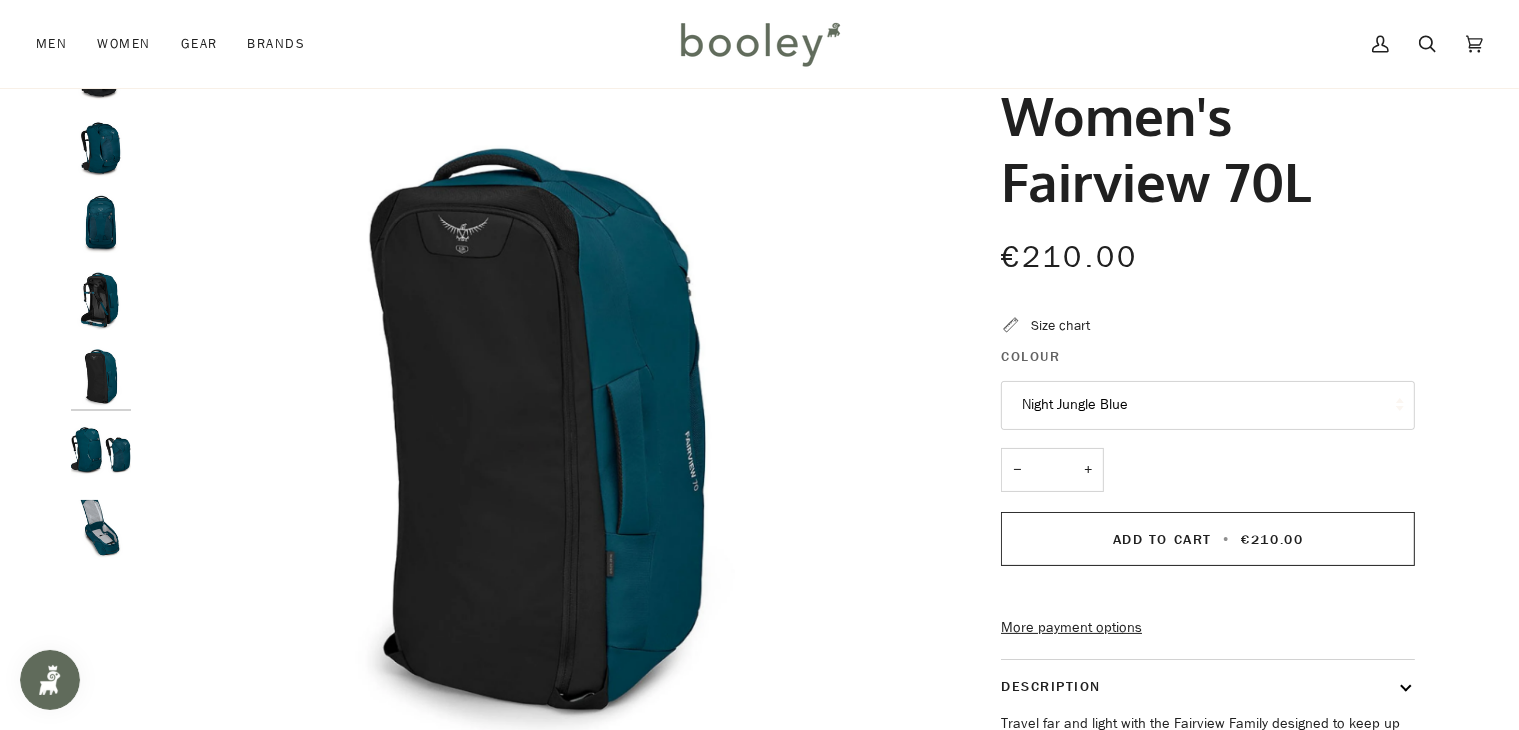 click at bounding box center [101, 453] 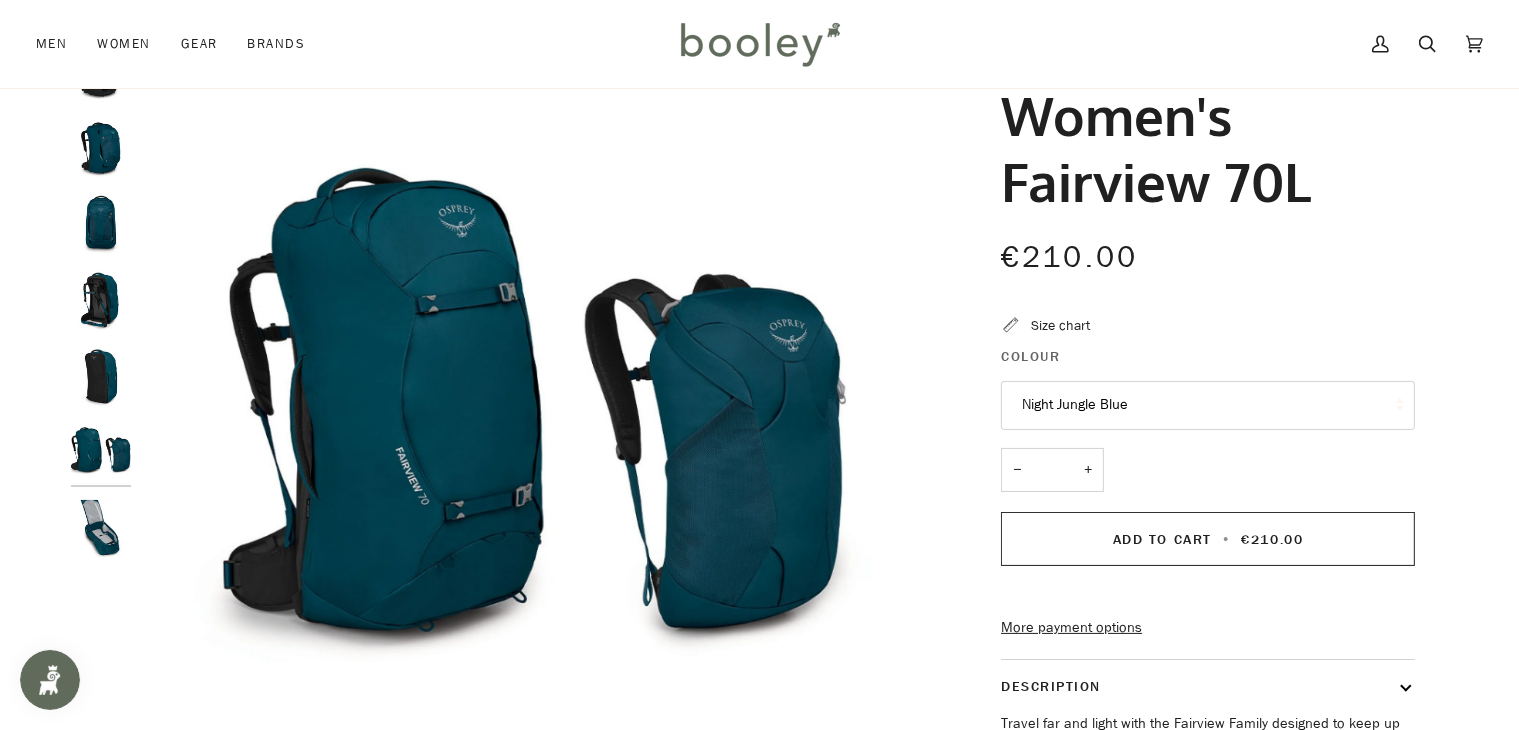 click at bounding box center [106, 308] 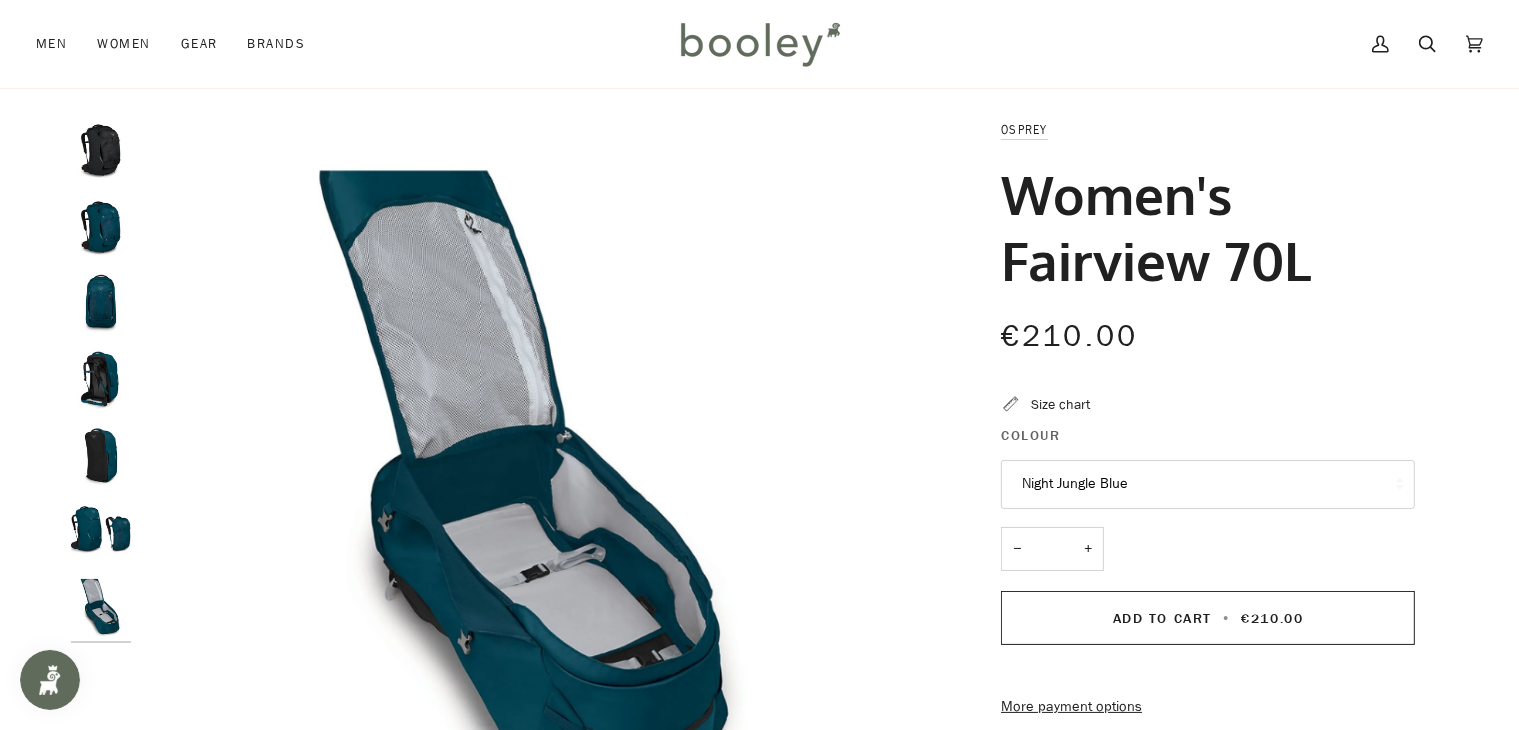 scroll, scrollTop: 0, scrollLeft: 0, axis: both 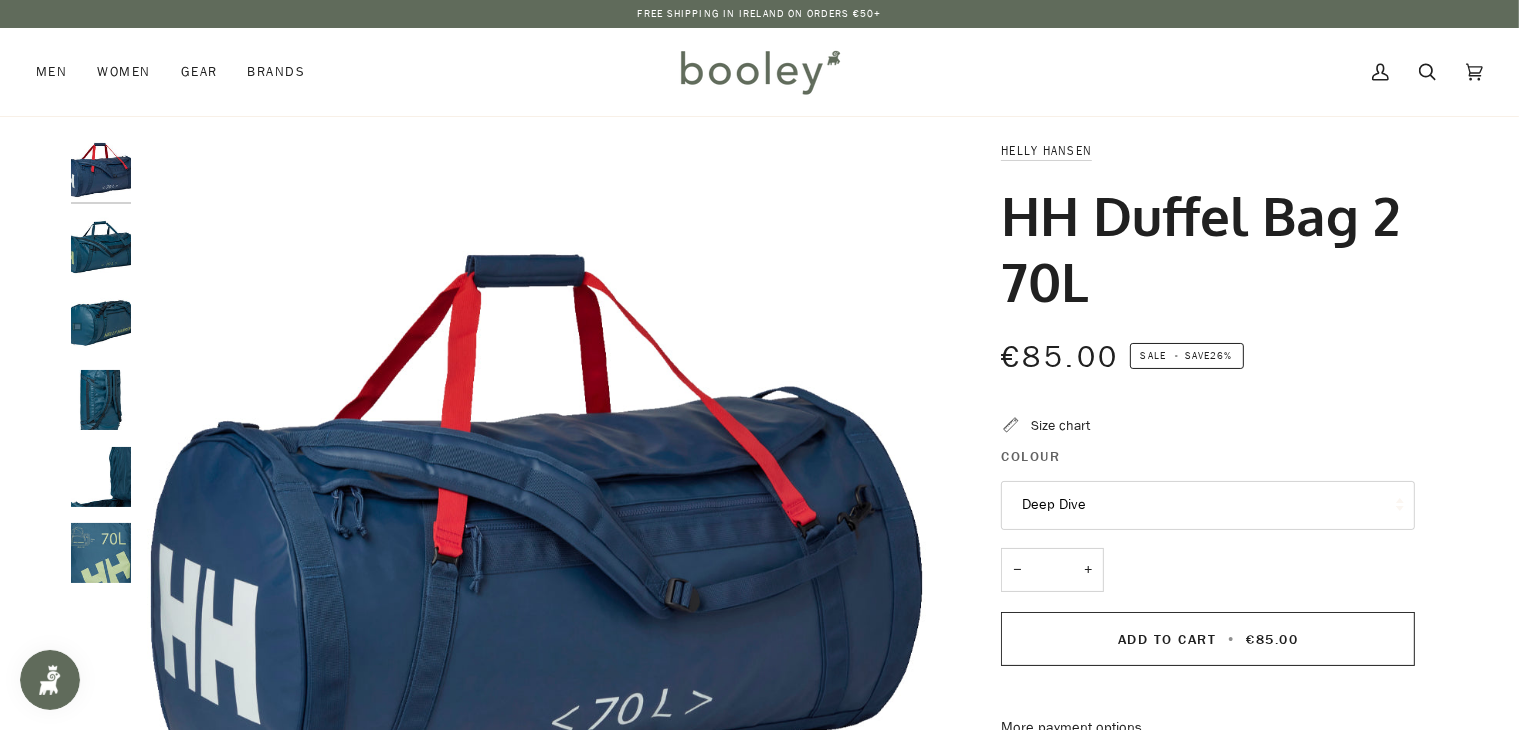 click at bounding box center (101, 247) 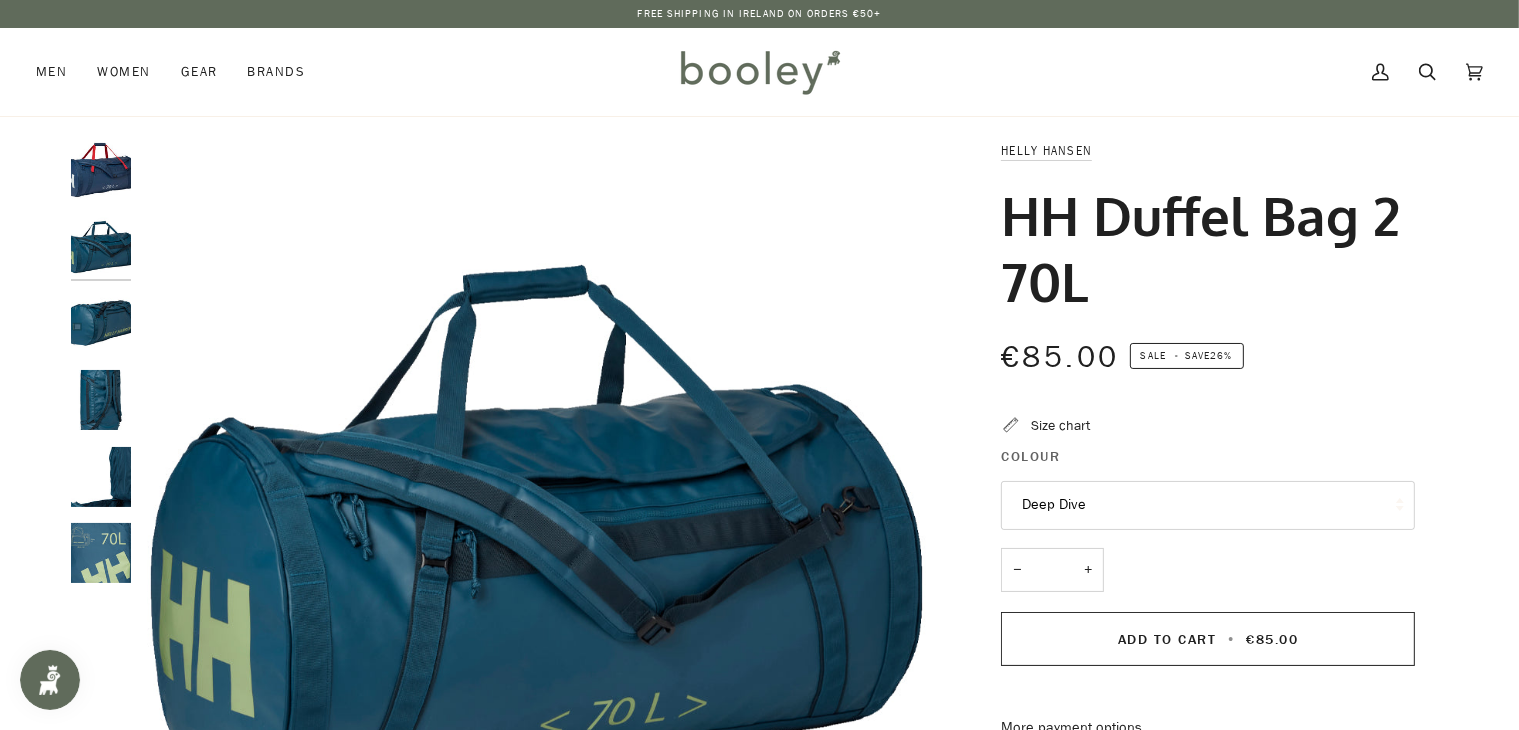 click at bounding box center (101, 323) 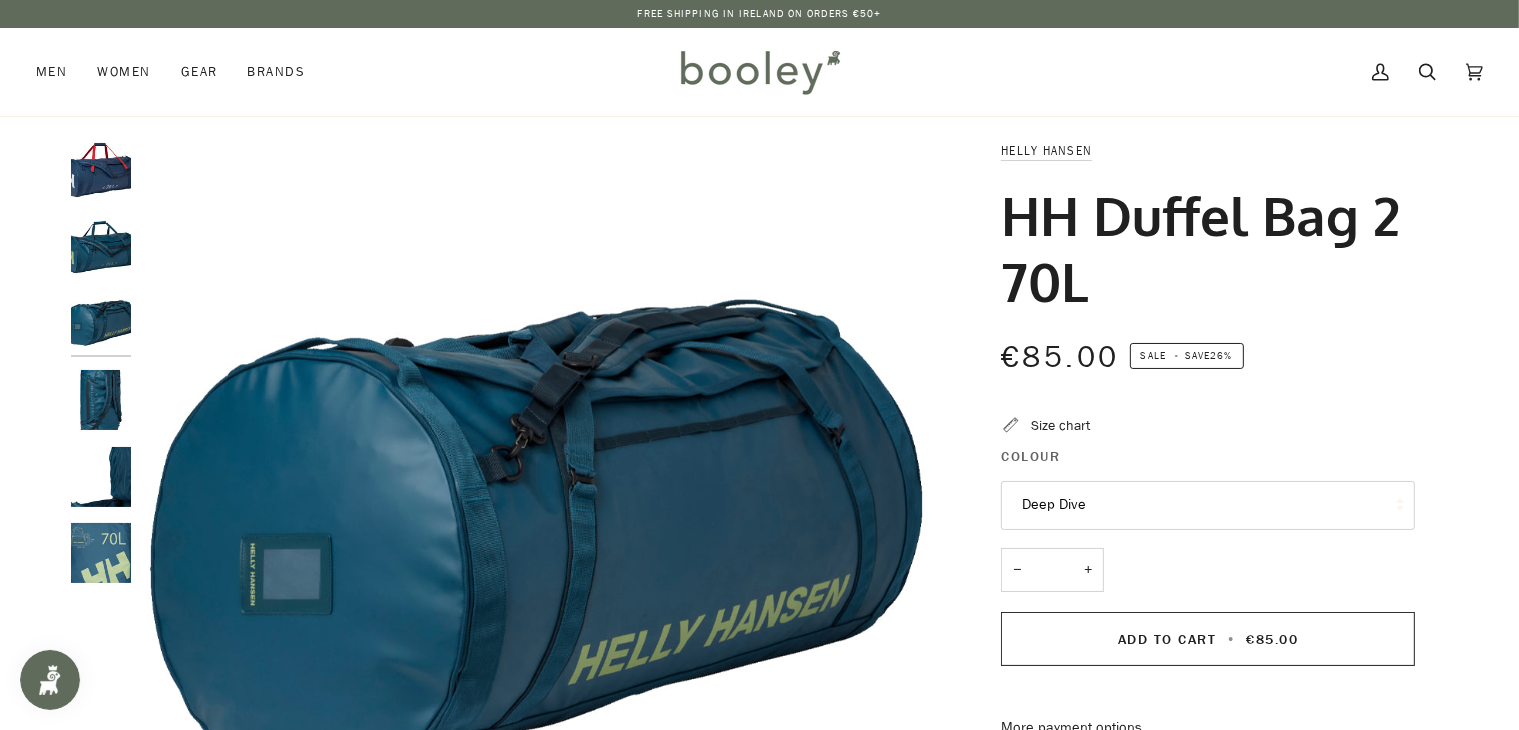 click at bounding box center (101, 400) 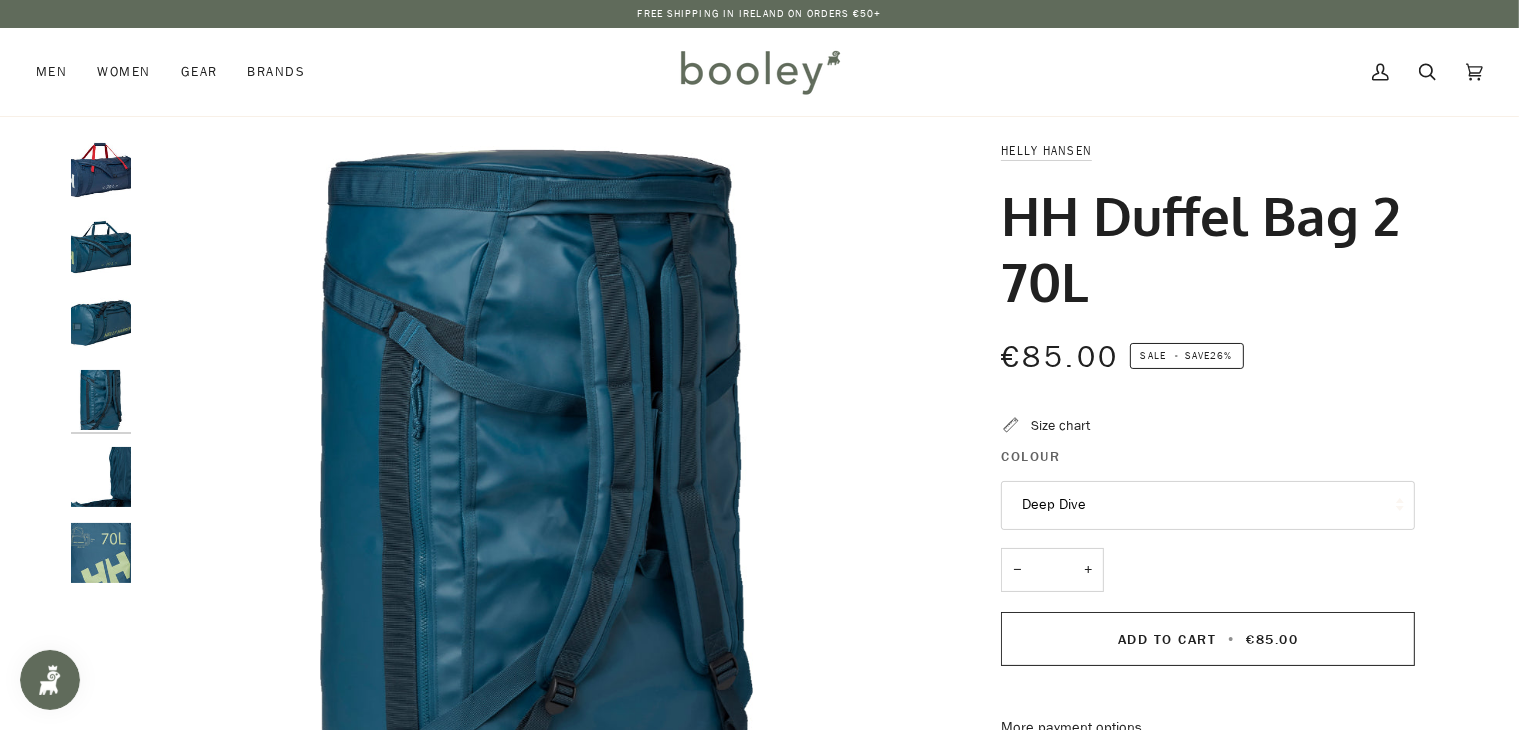 click at bounding box center (101, 477) 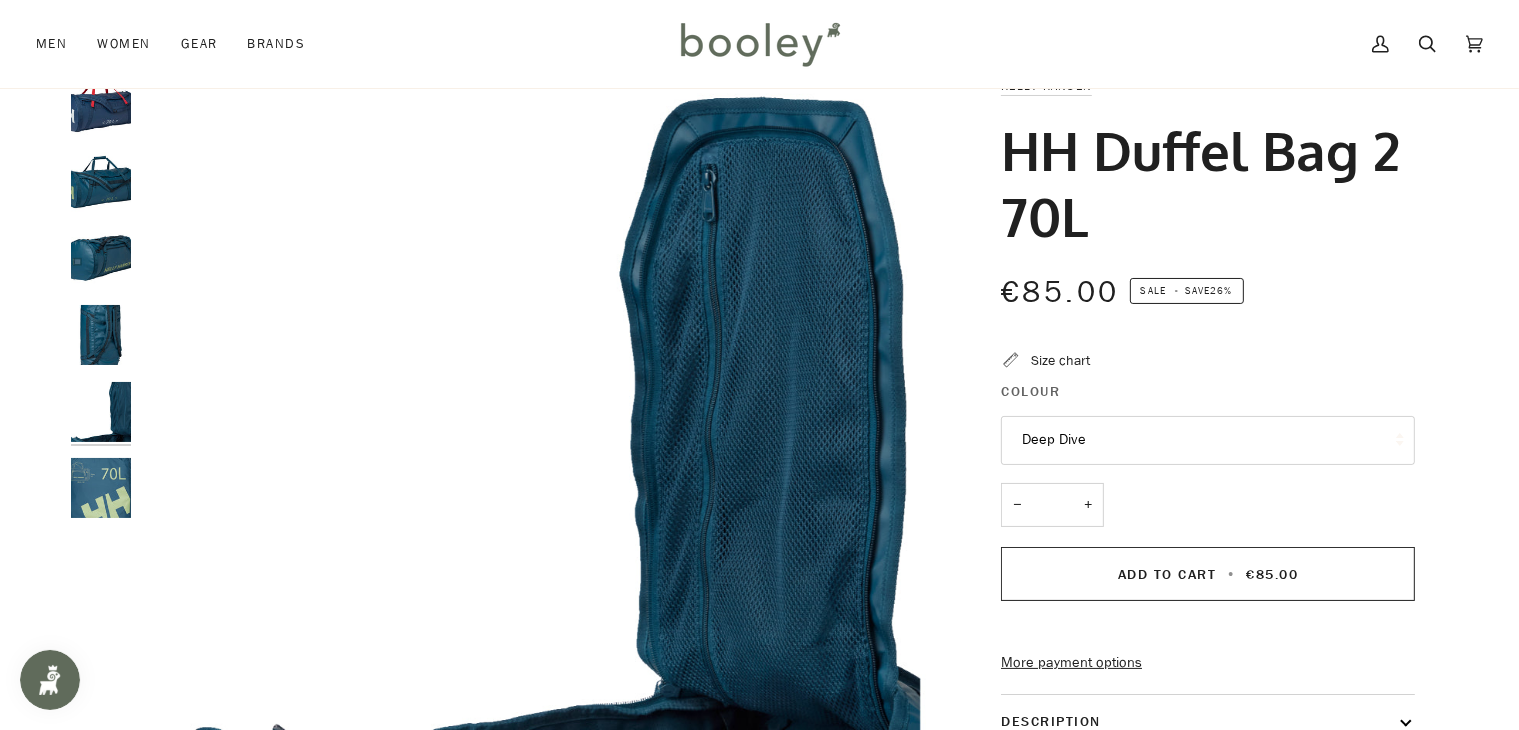 scroll, scrollTop: 100, scrollLeft: 0, axis: vertical 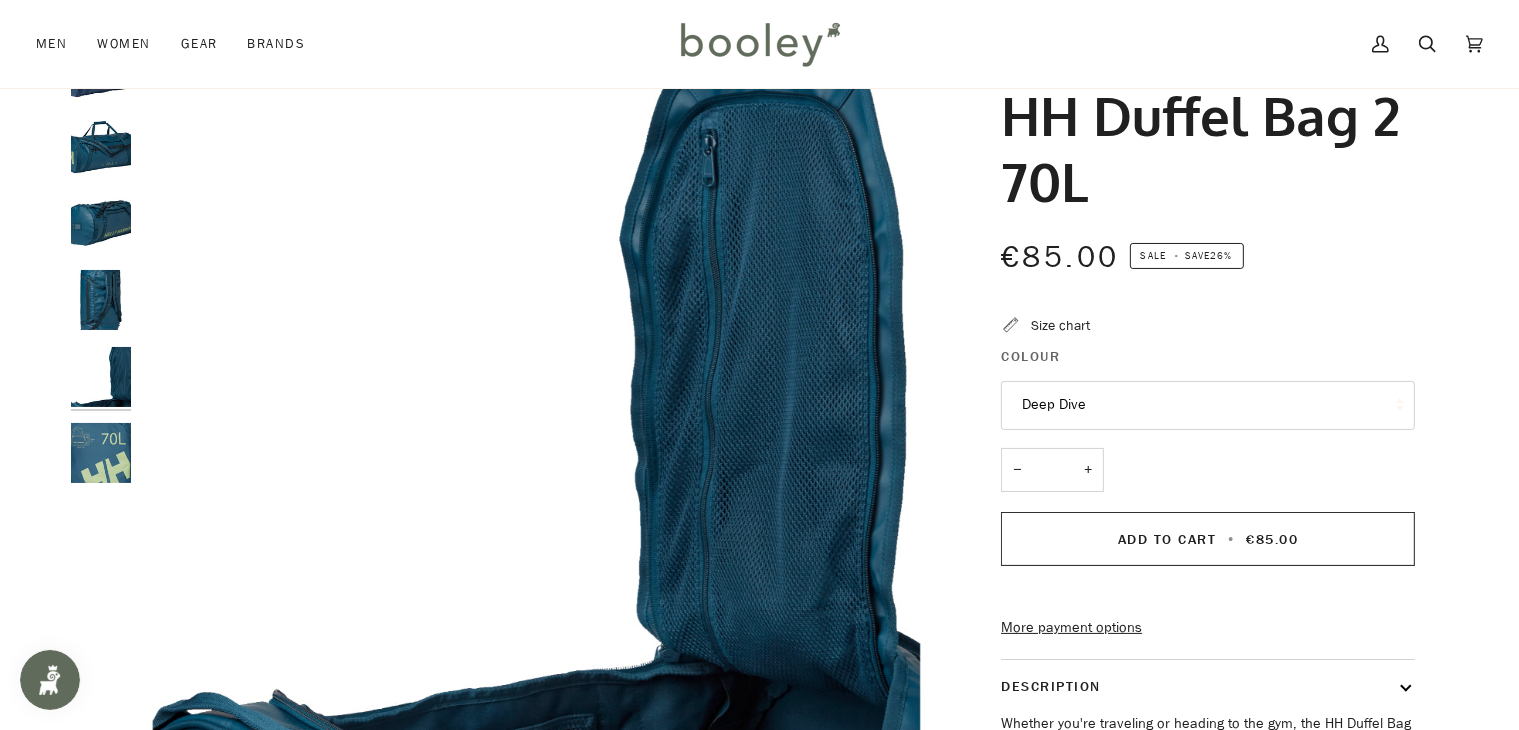 click at bounding box center (101, 453) 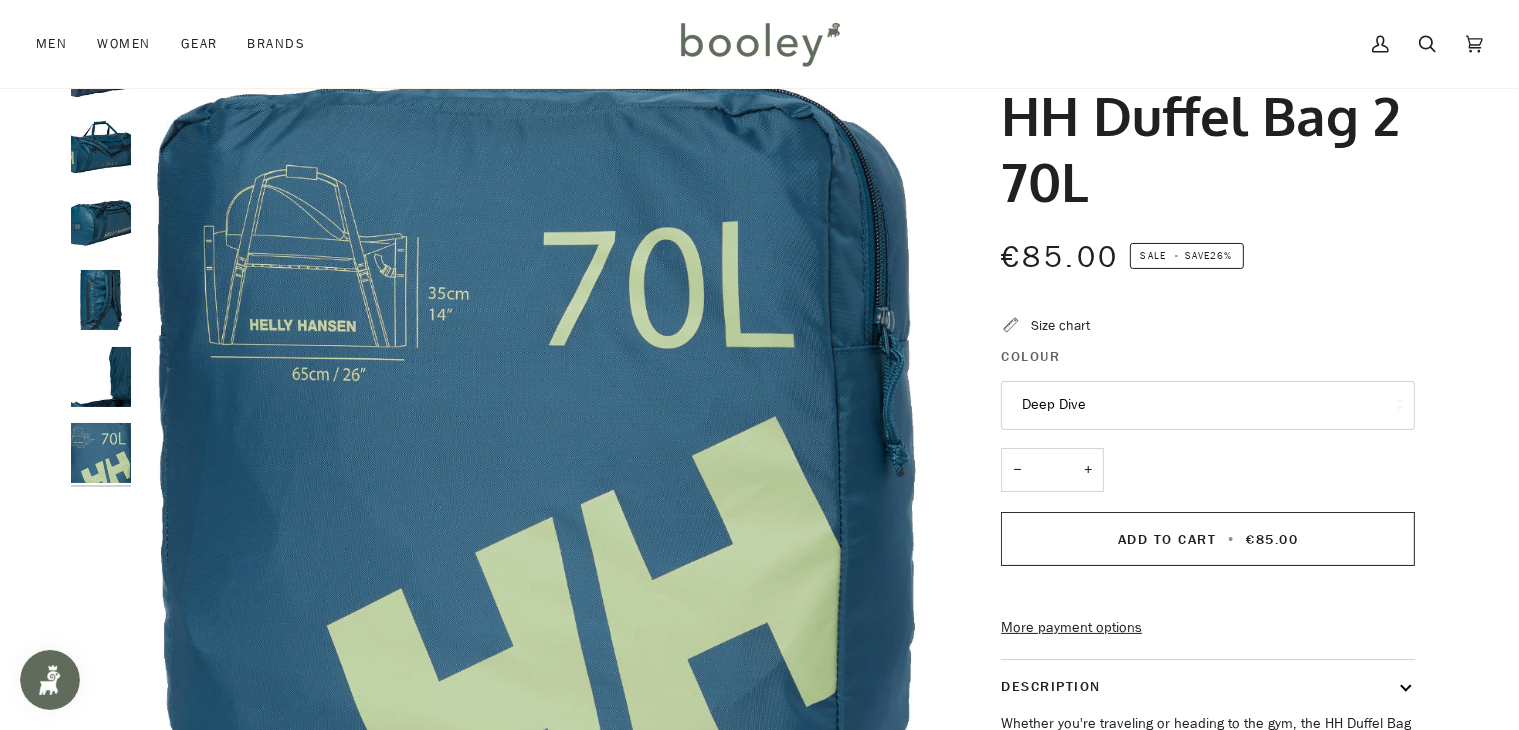 click at bounding box center (101, 377) 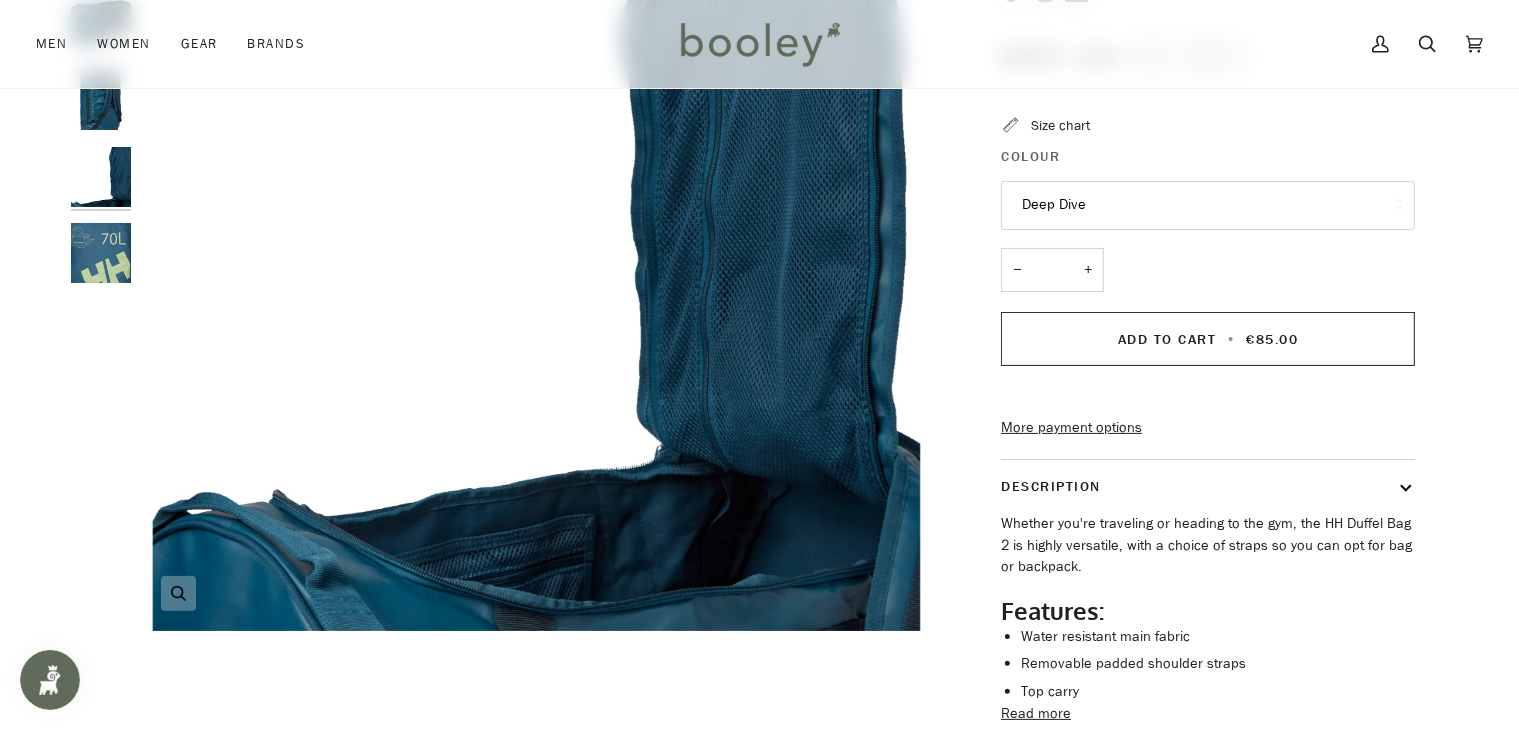 scroll, scrollTop: 200, scrollLeft: 0, axis: vertical 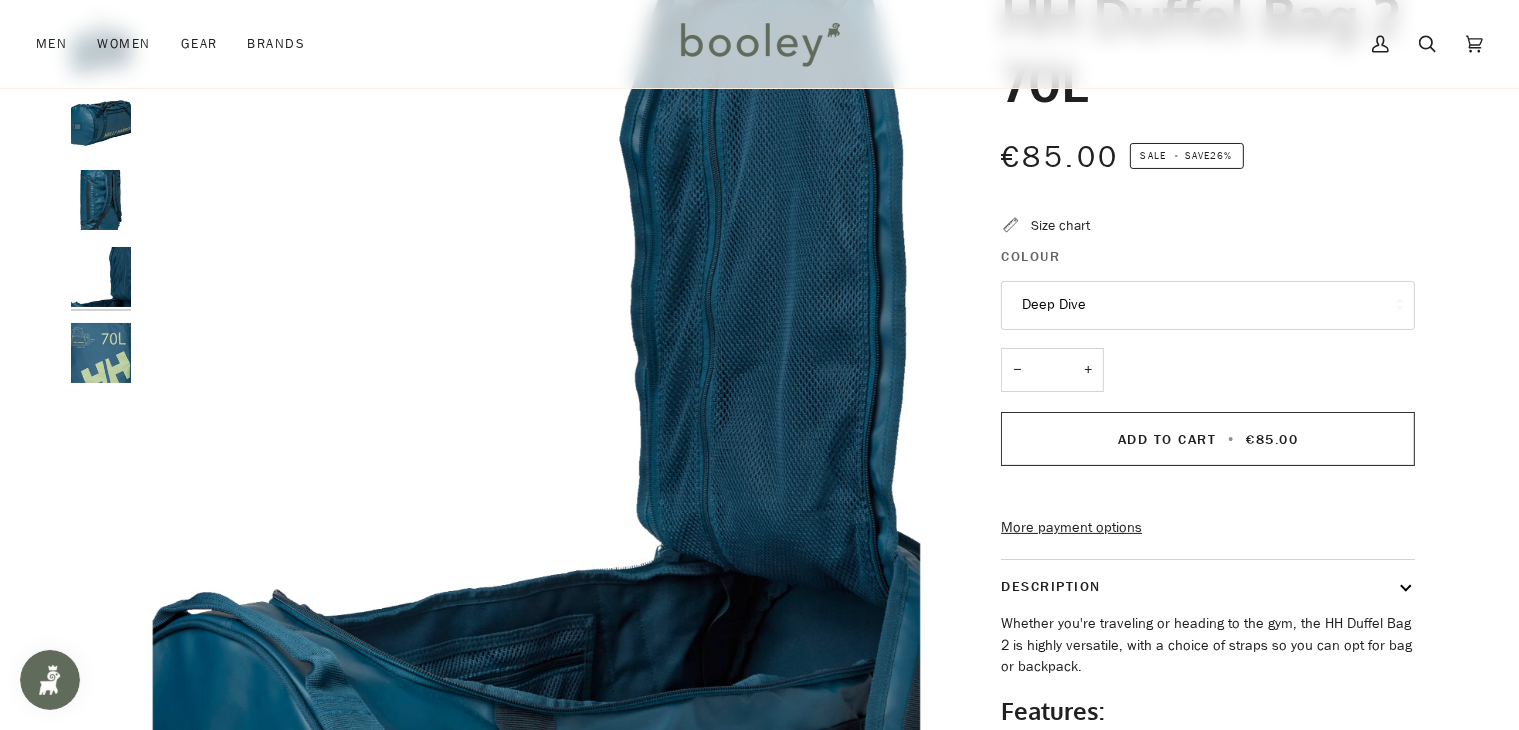 click on "Deep Dive" at bounding box center [1208, 305] 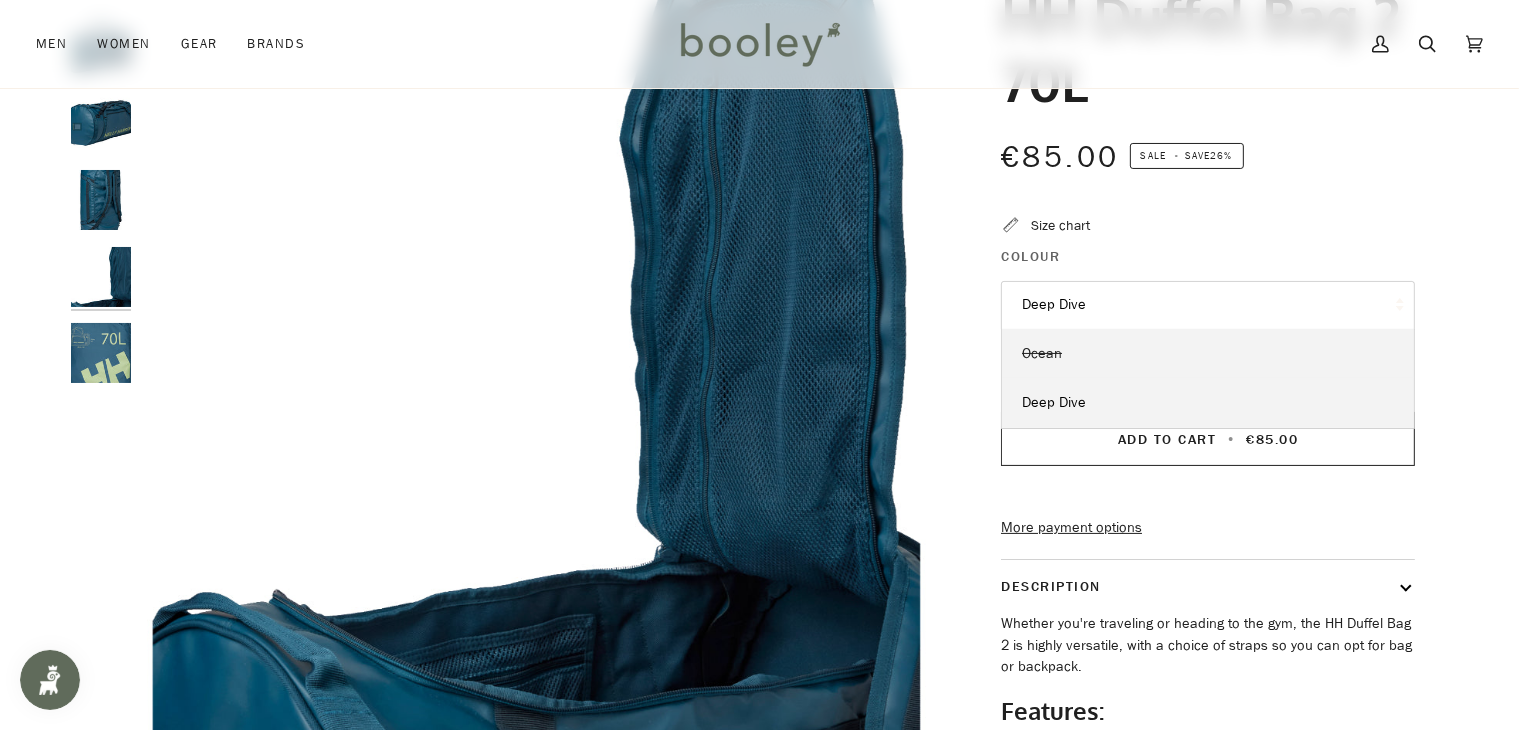 click on "Ocean" at bounding box center (1208, 354) 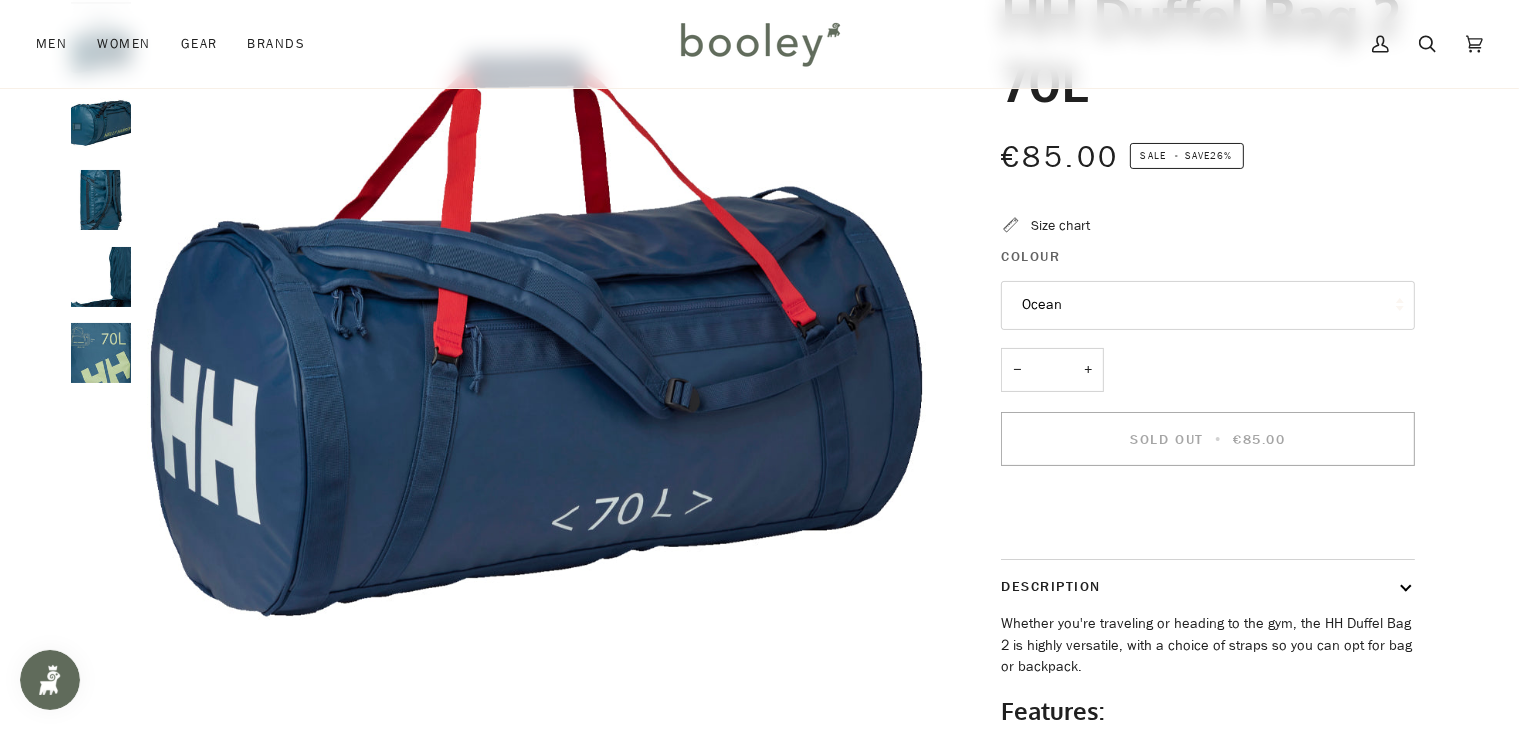 click on "Ocean" at bounding box center [1208, 305] 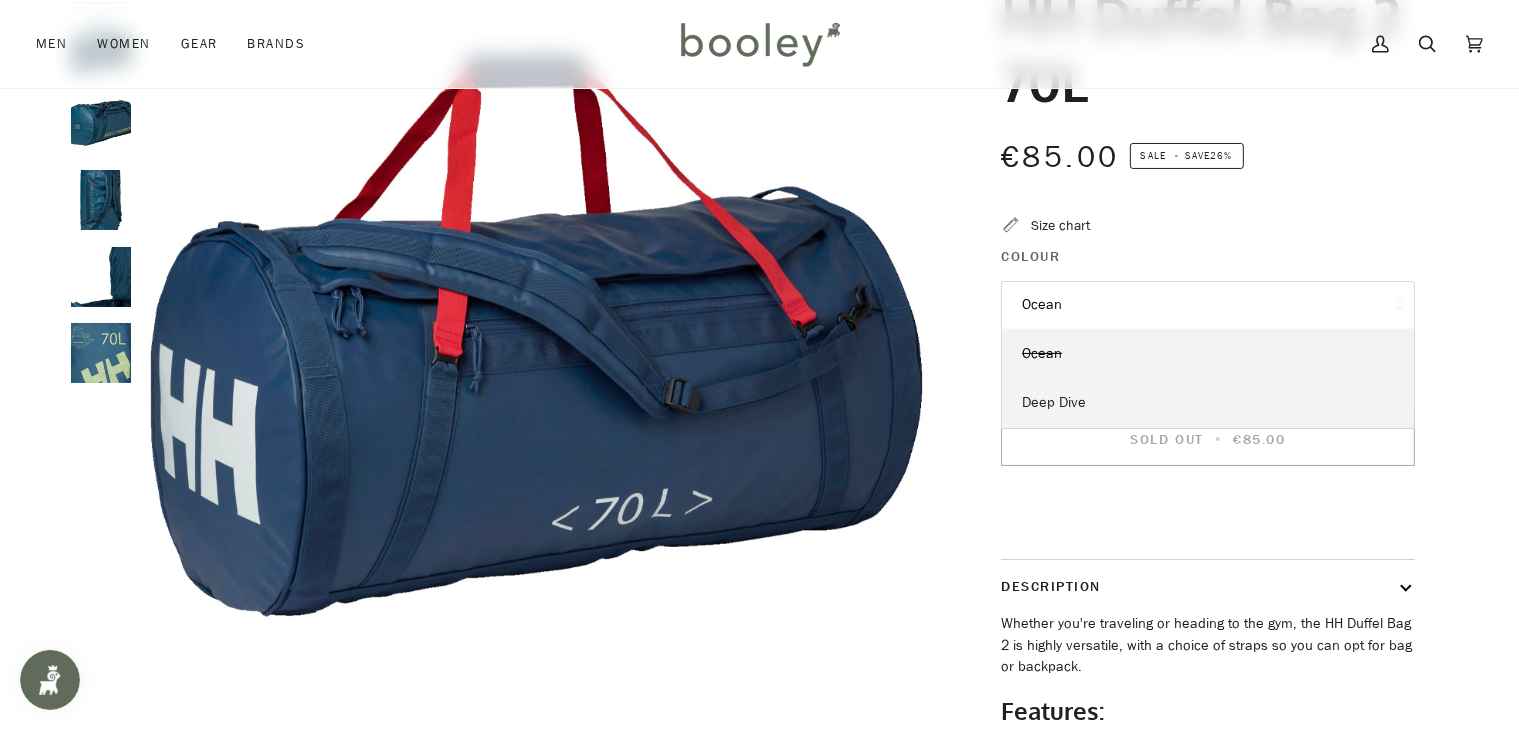 click on "Deep Dive" at bounding box center (1054, 402) 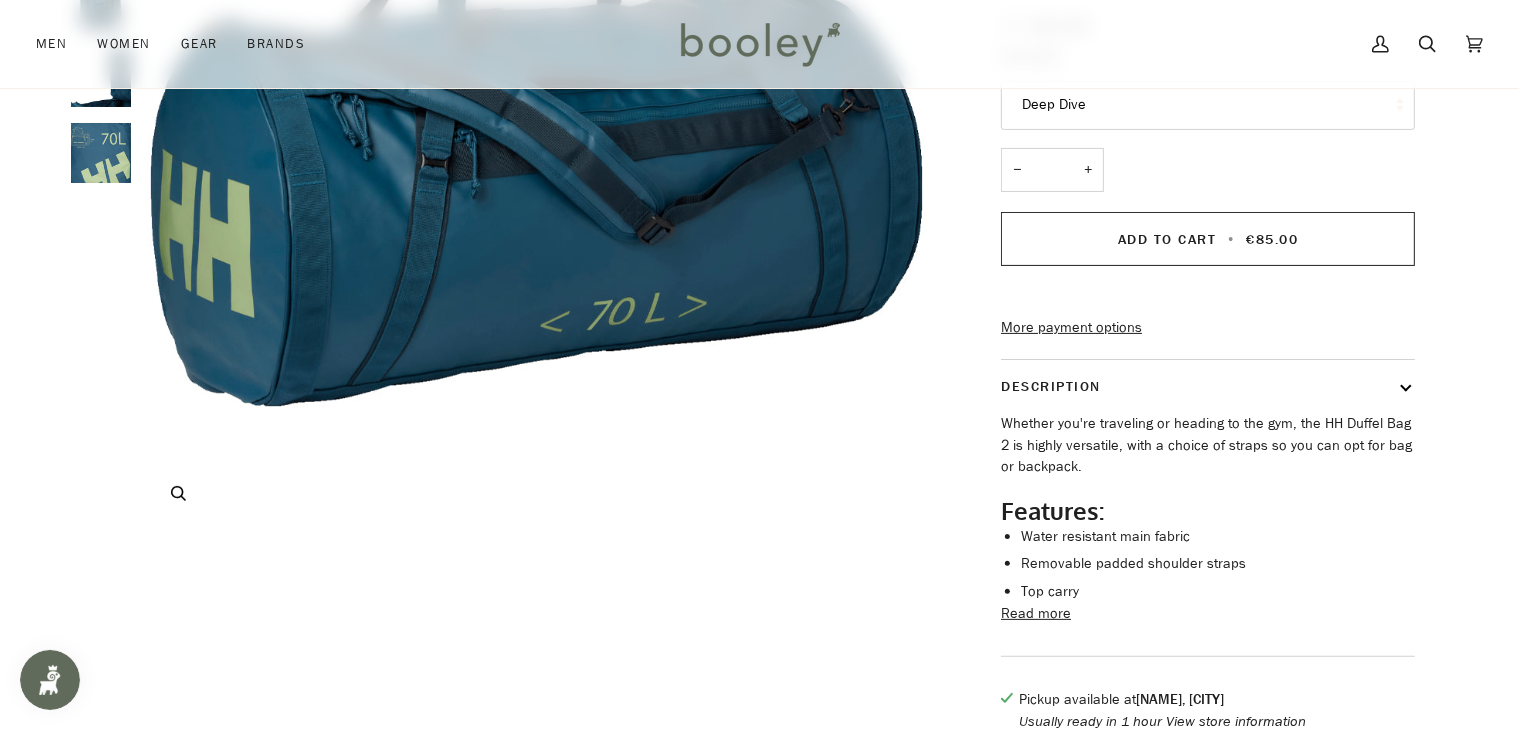 scroll, scrollTop: 100, scrollLeft: 0, axis: vertical 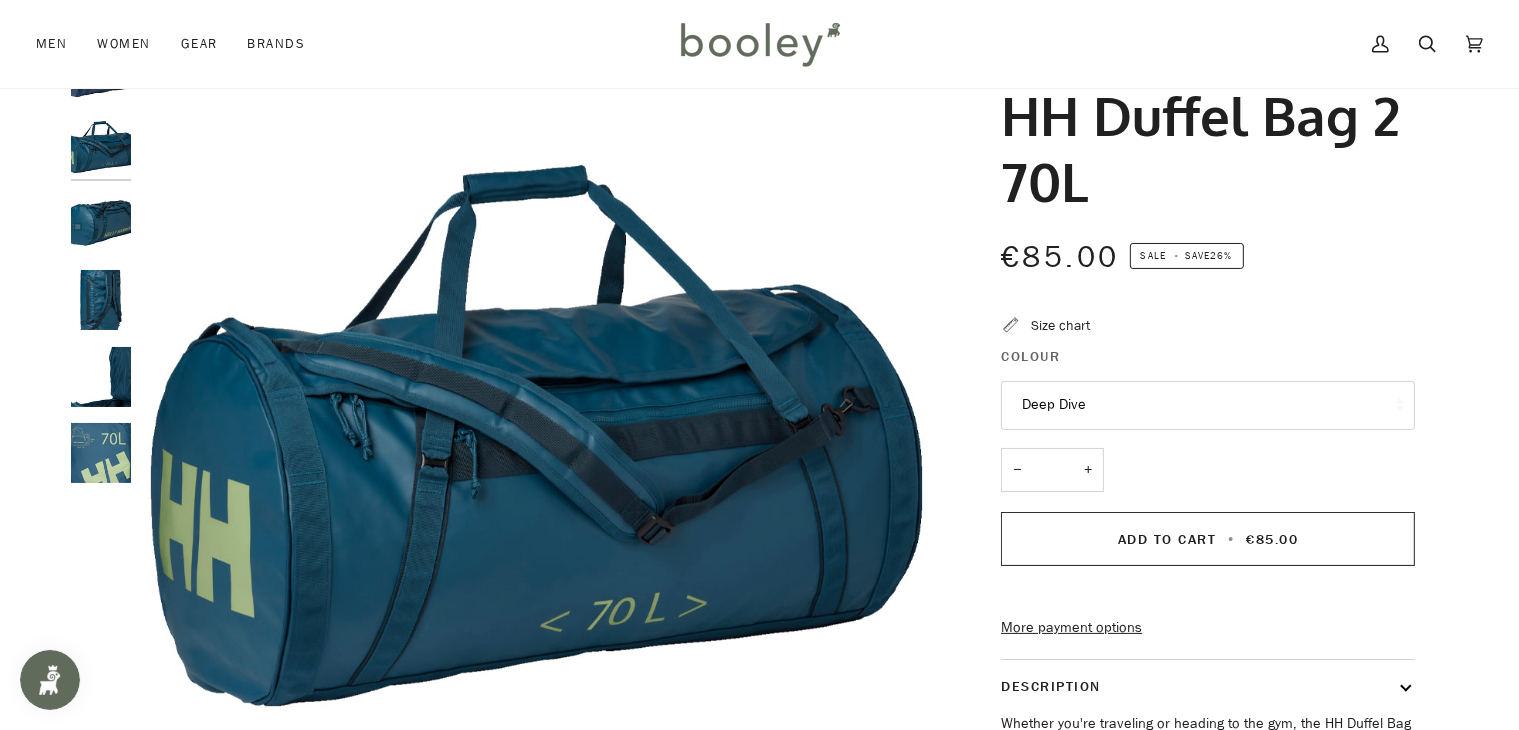 click at bounding box center [101, 300] 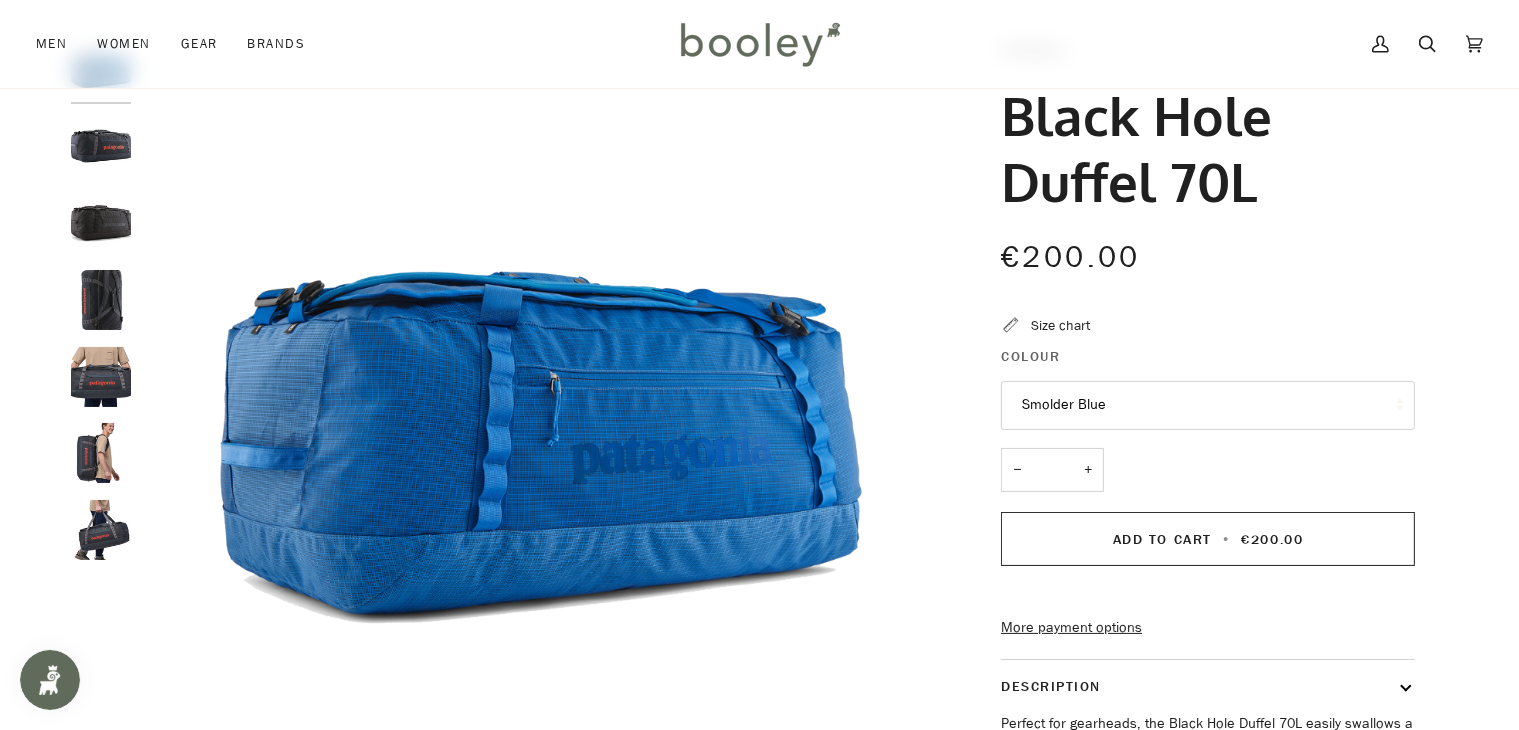 scroll, scrollTop: 300, scrollLeft: 0, axis: vertical 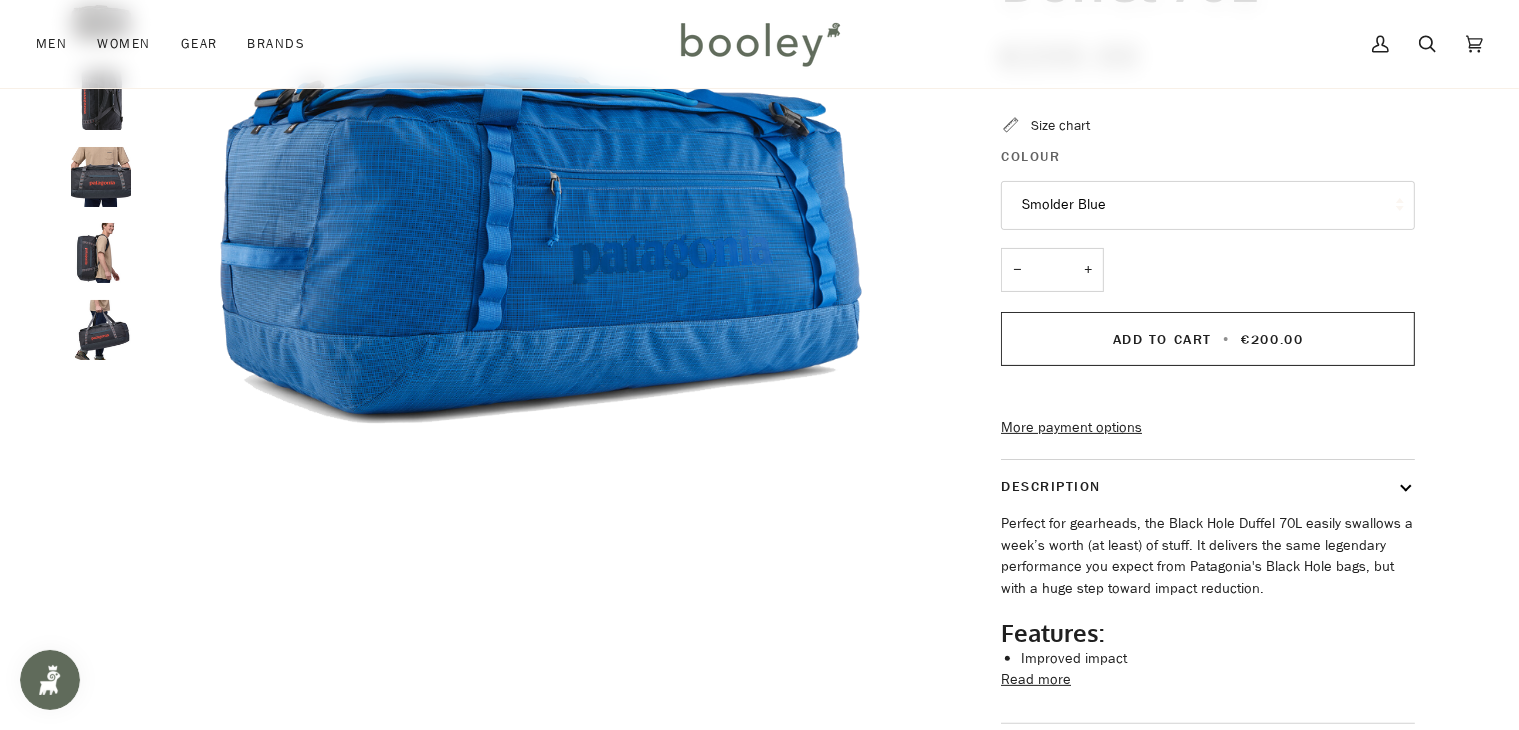click on "Smolder Blue" at bounding box center [1208, 205] 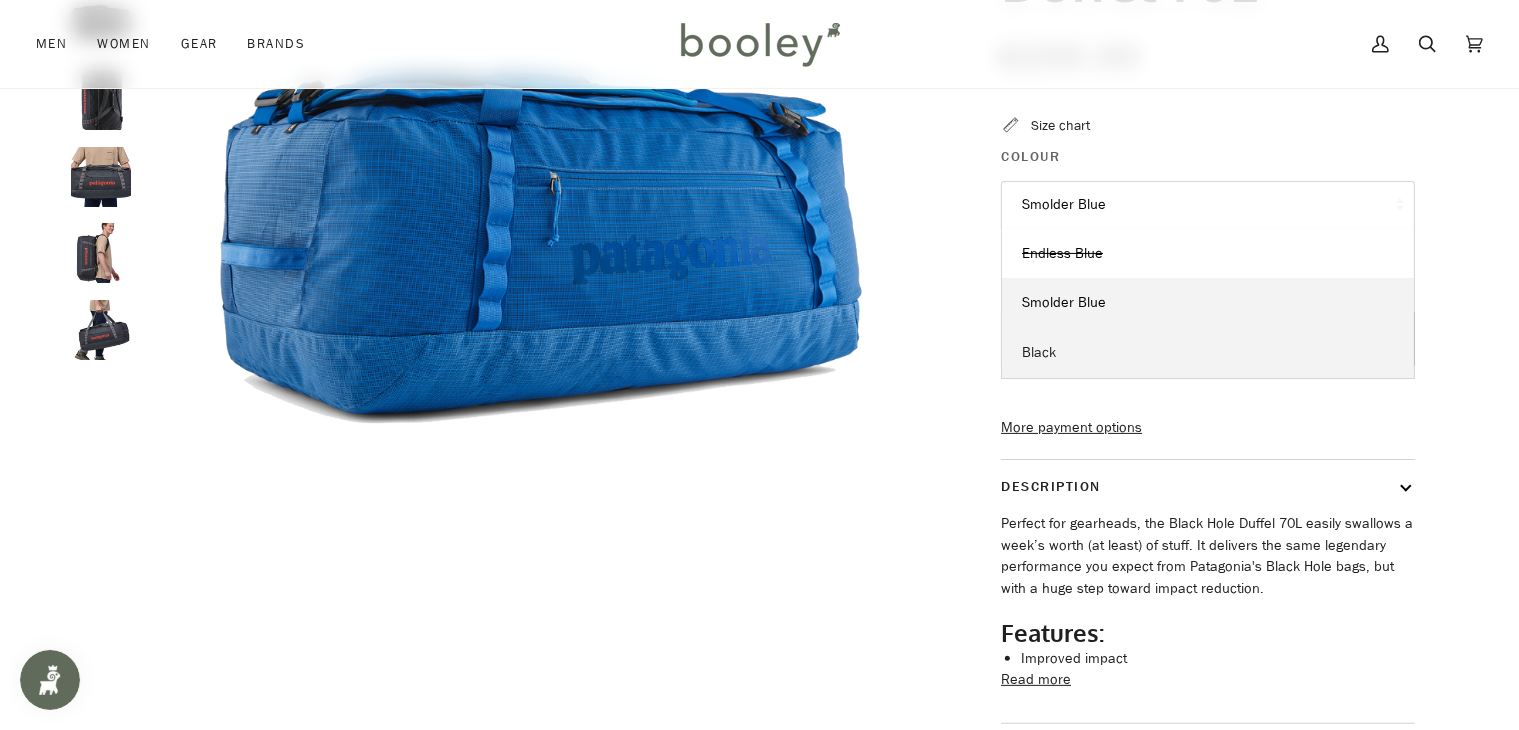 click on "Black" at bounding box center [1208, 353] 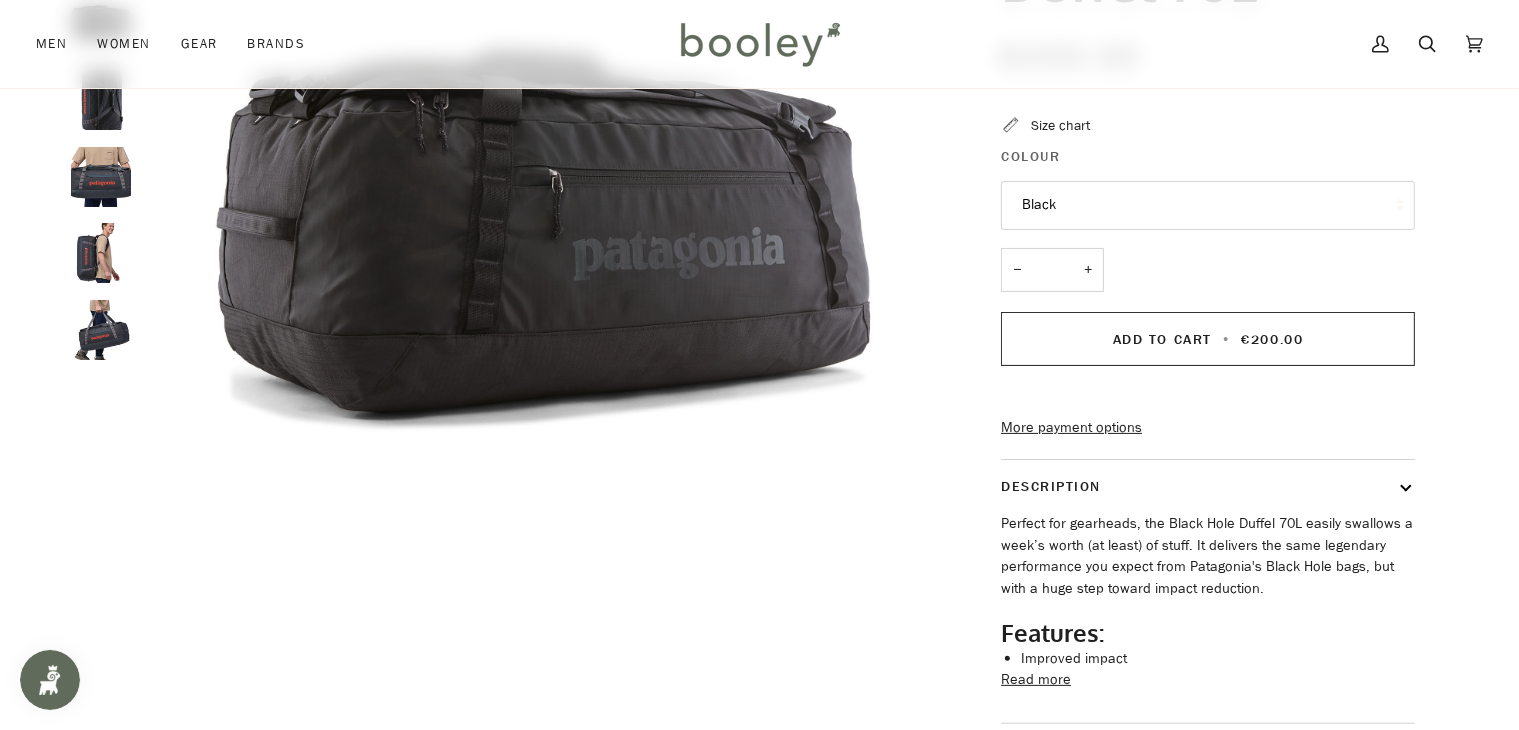 click on "Black" at bounding box center [1208, 205] 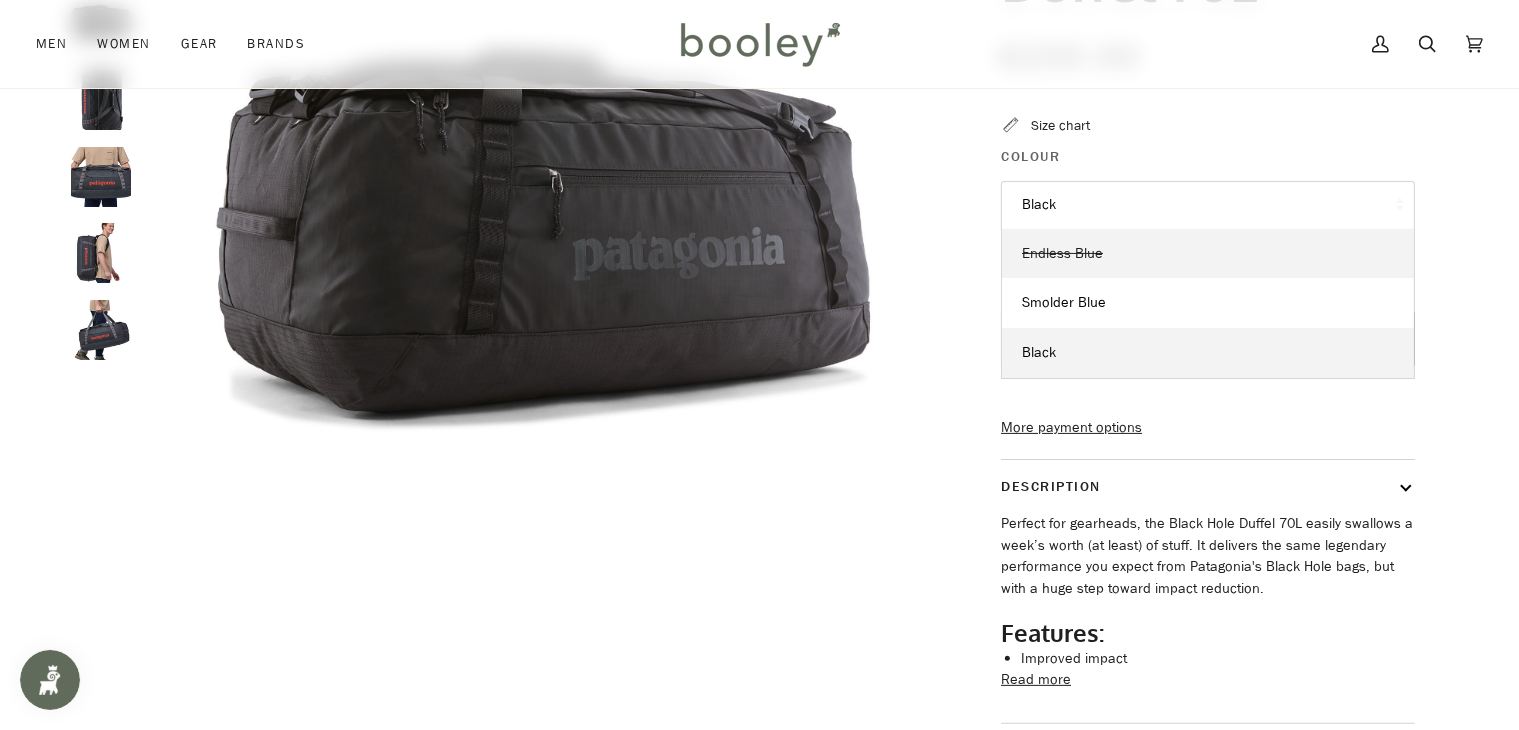 click on "Endless Blue" at bounding box center [1062, 253] 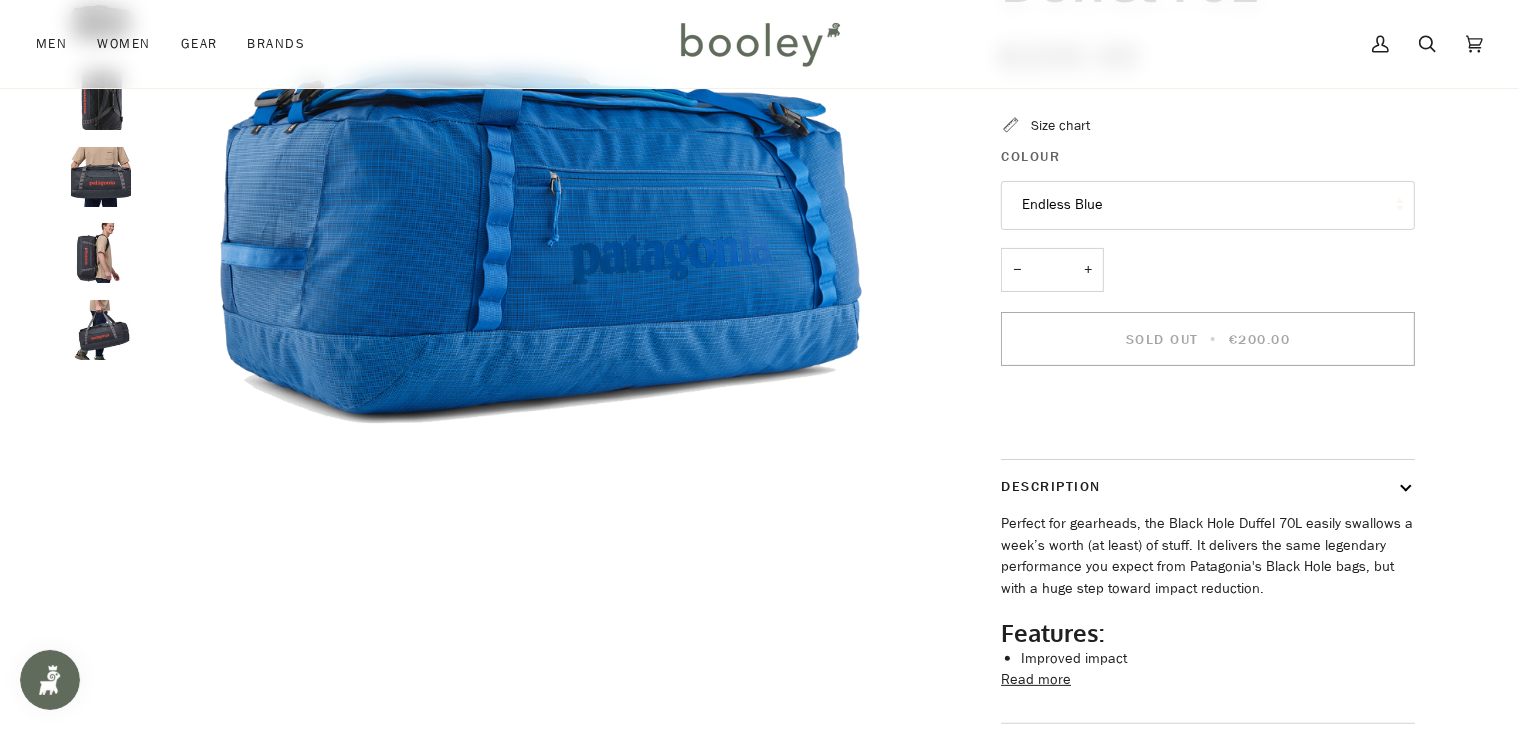 click on "Endless Blue" at bounding box center [1208, 205] 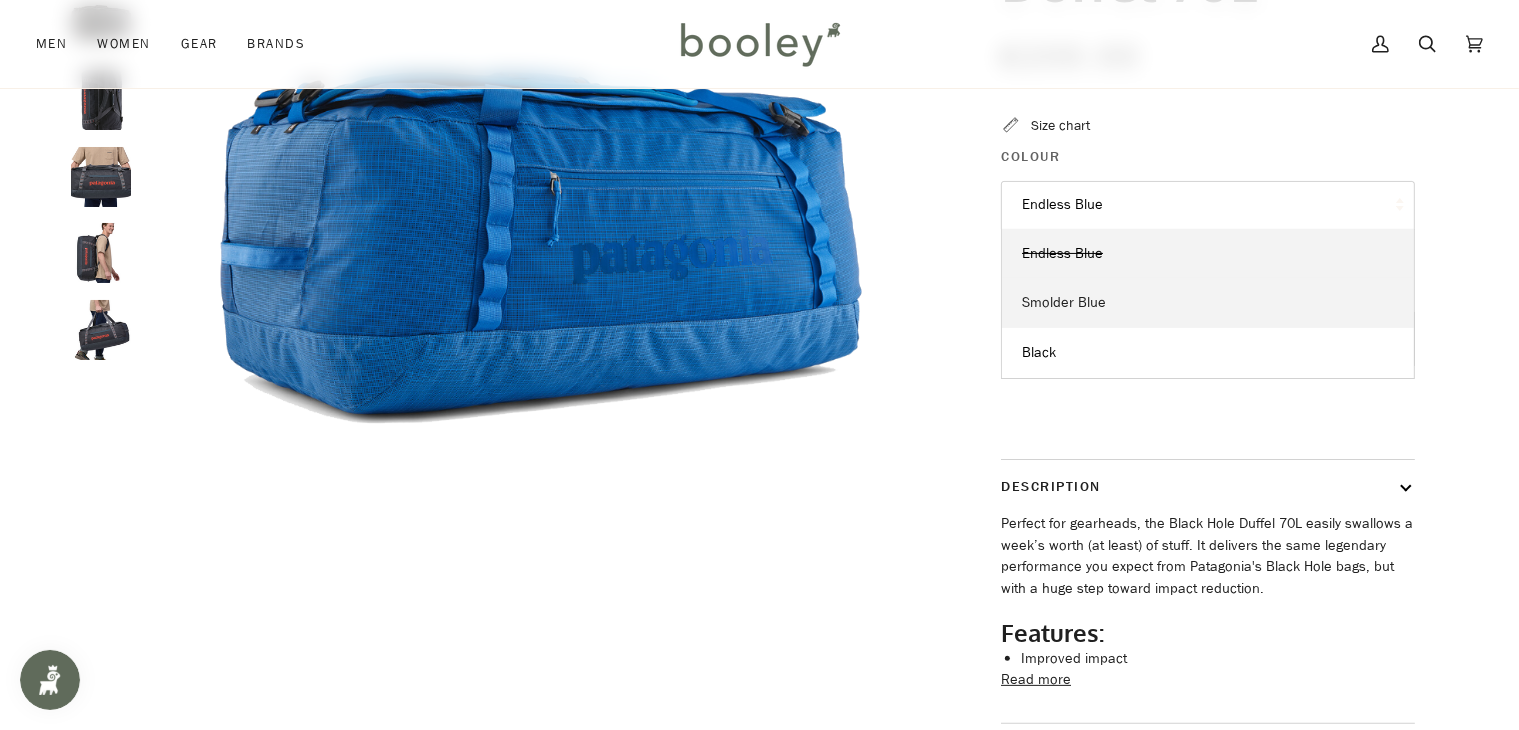 click on "Smolder Blue" at bounding box center [1064, 302] 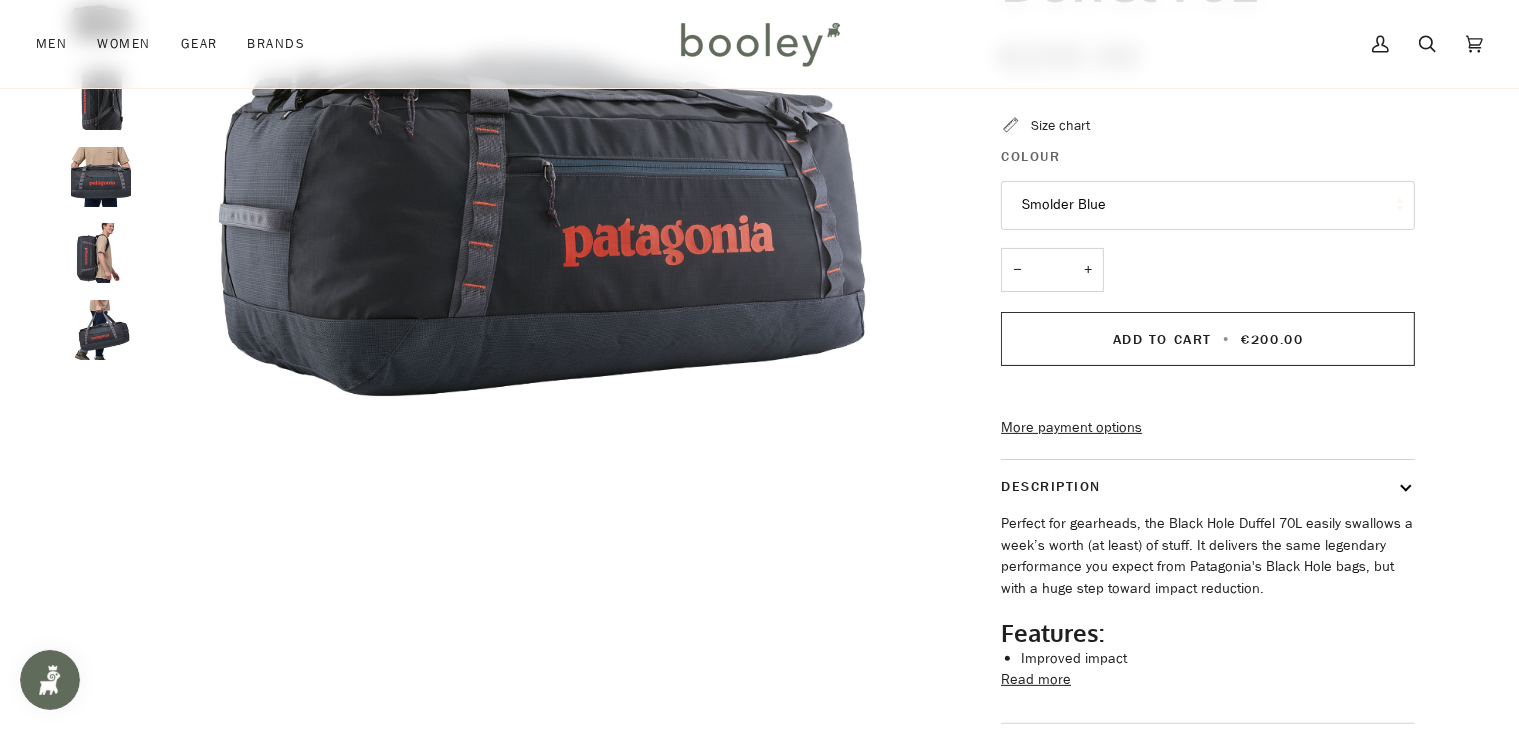 click at bounding box center (101, 177) 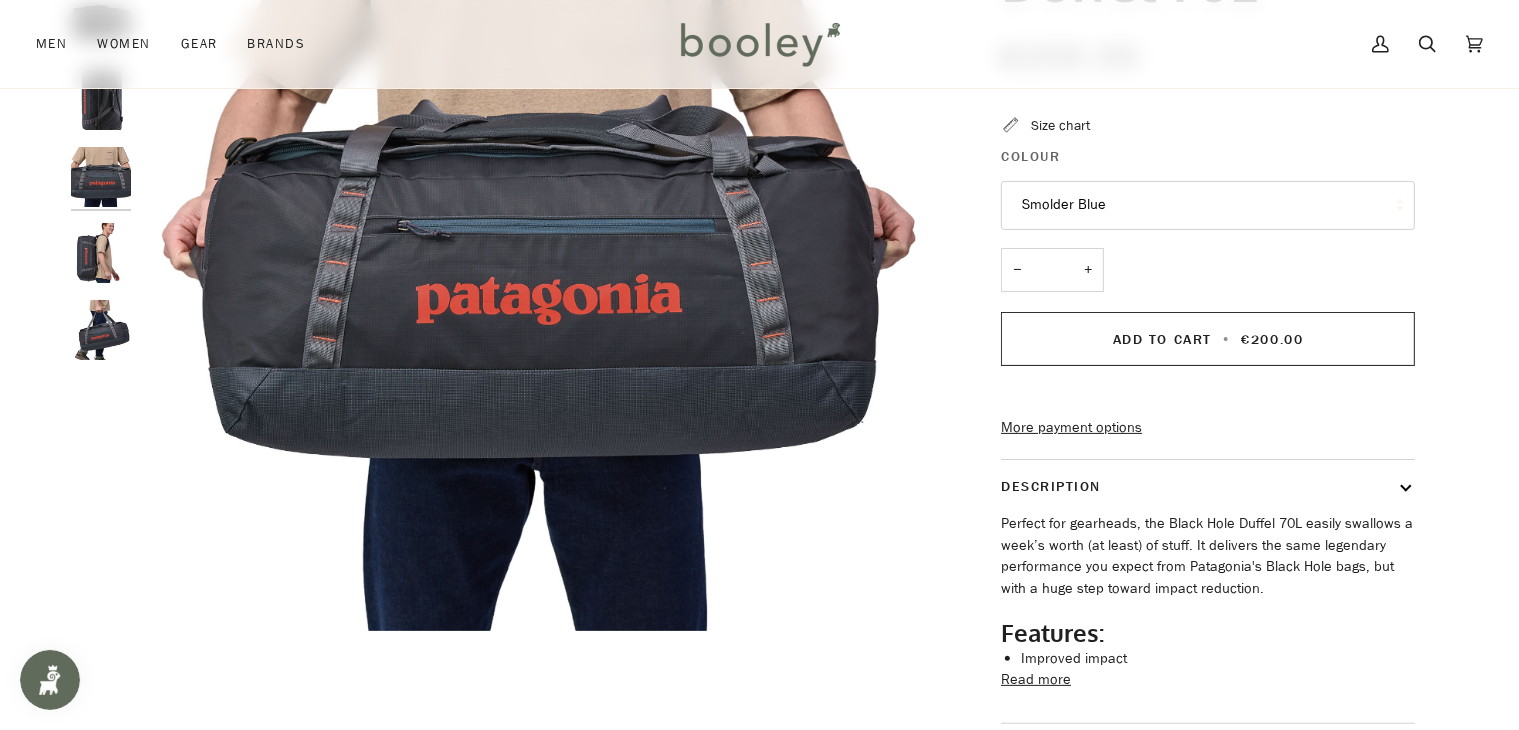 click at bounding box center [101, 177] 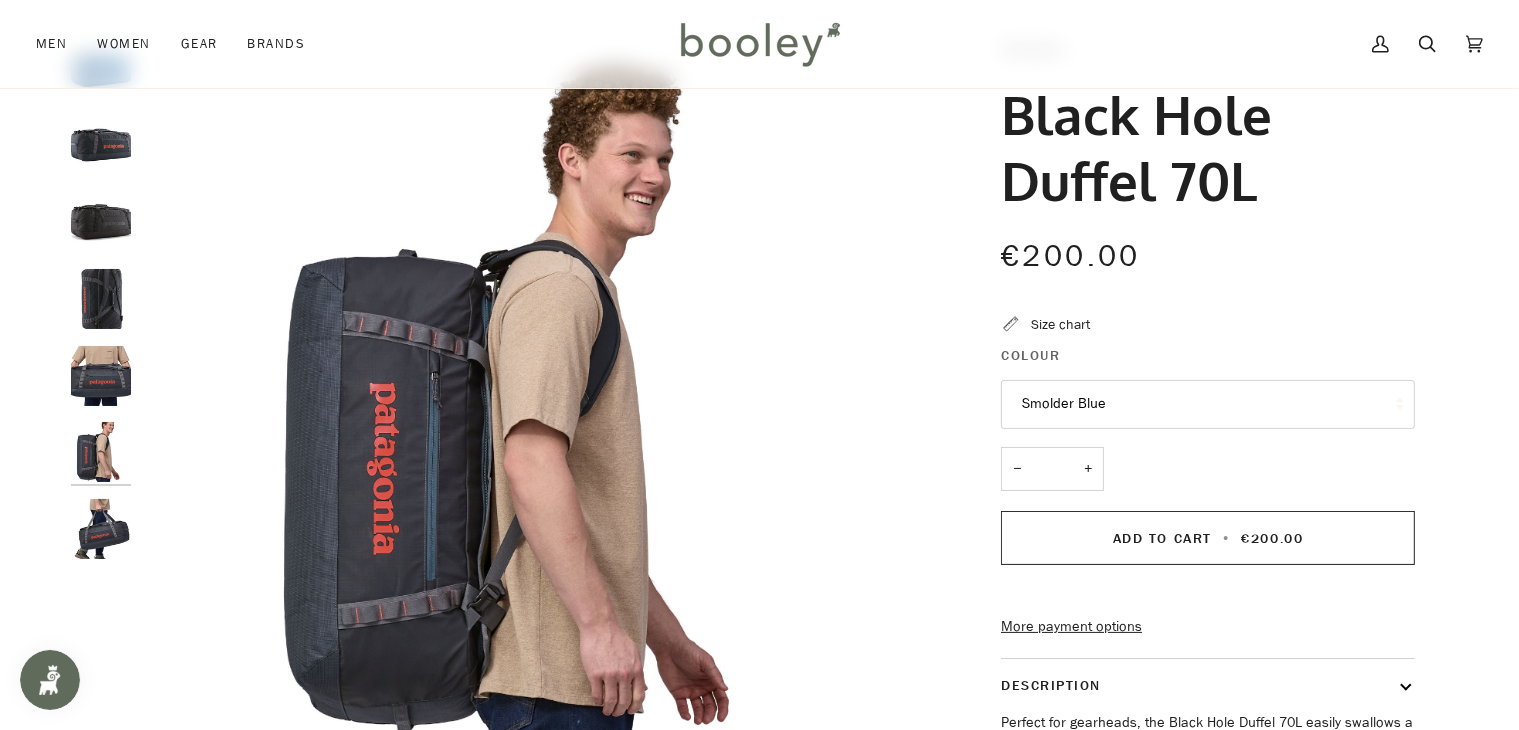 scroll, scrollTop: 100, scrollLeft: 0, axis: vertical 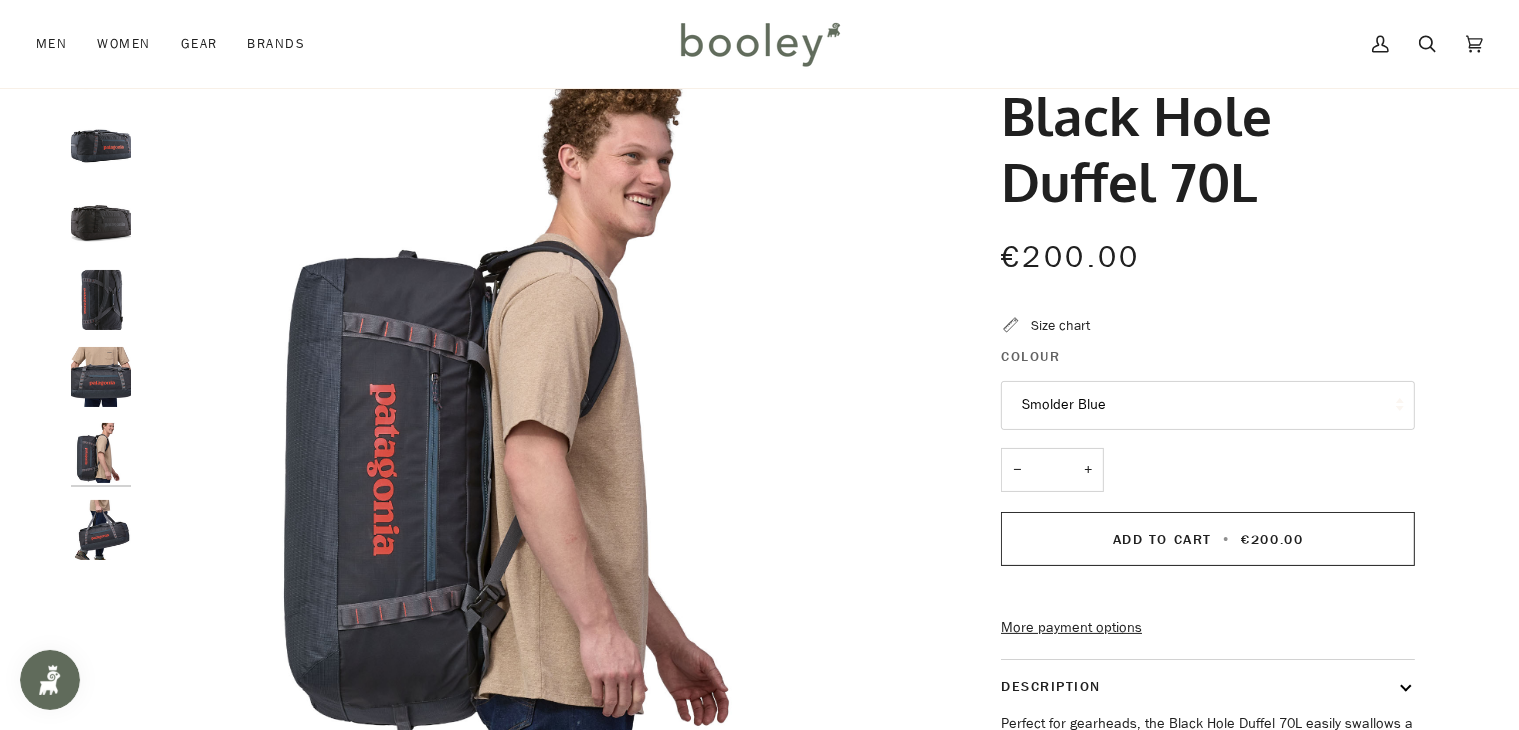 click at bounding box center [101, 530] 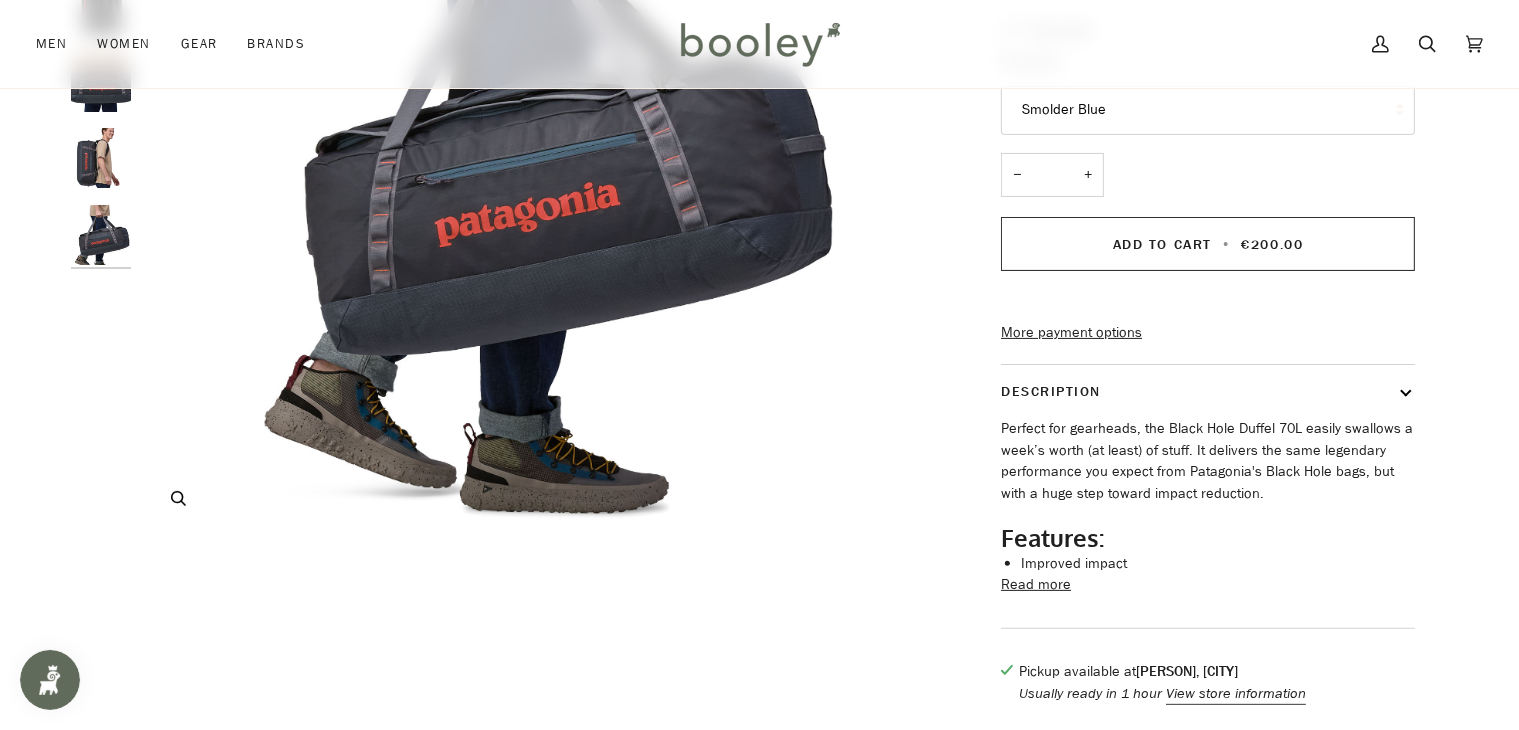 scroll, scrollTop: 600, scrollLeft: 0, axis: vertical 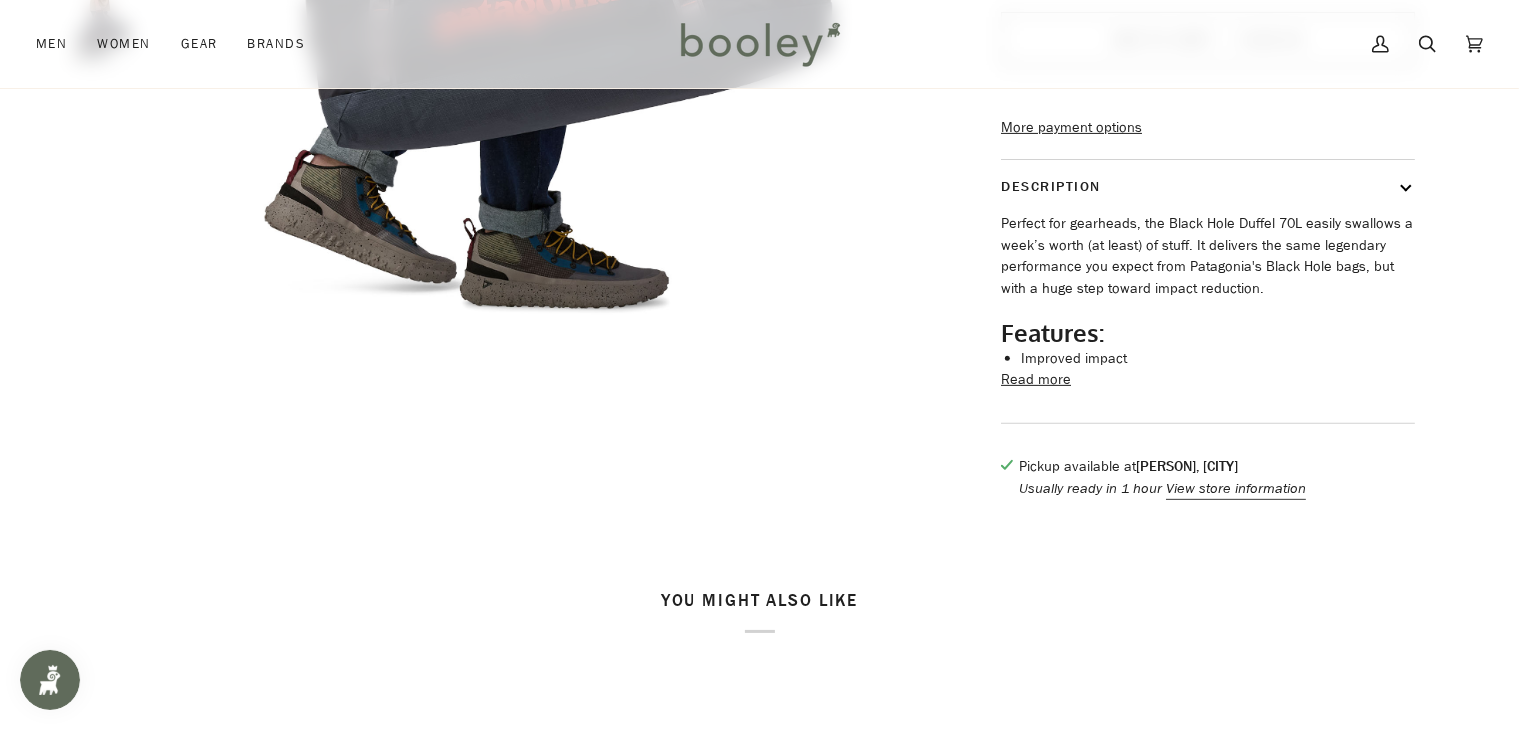 click on "Read more" at bounding box center (1036, 380) 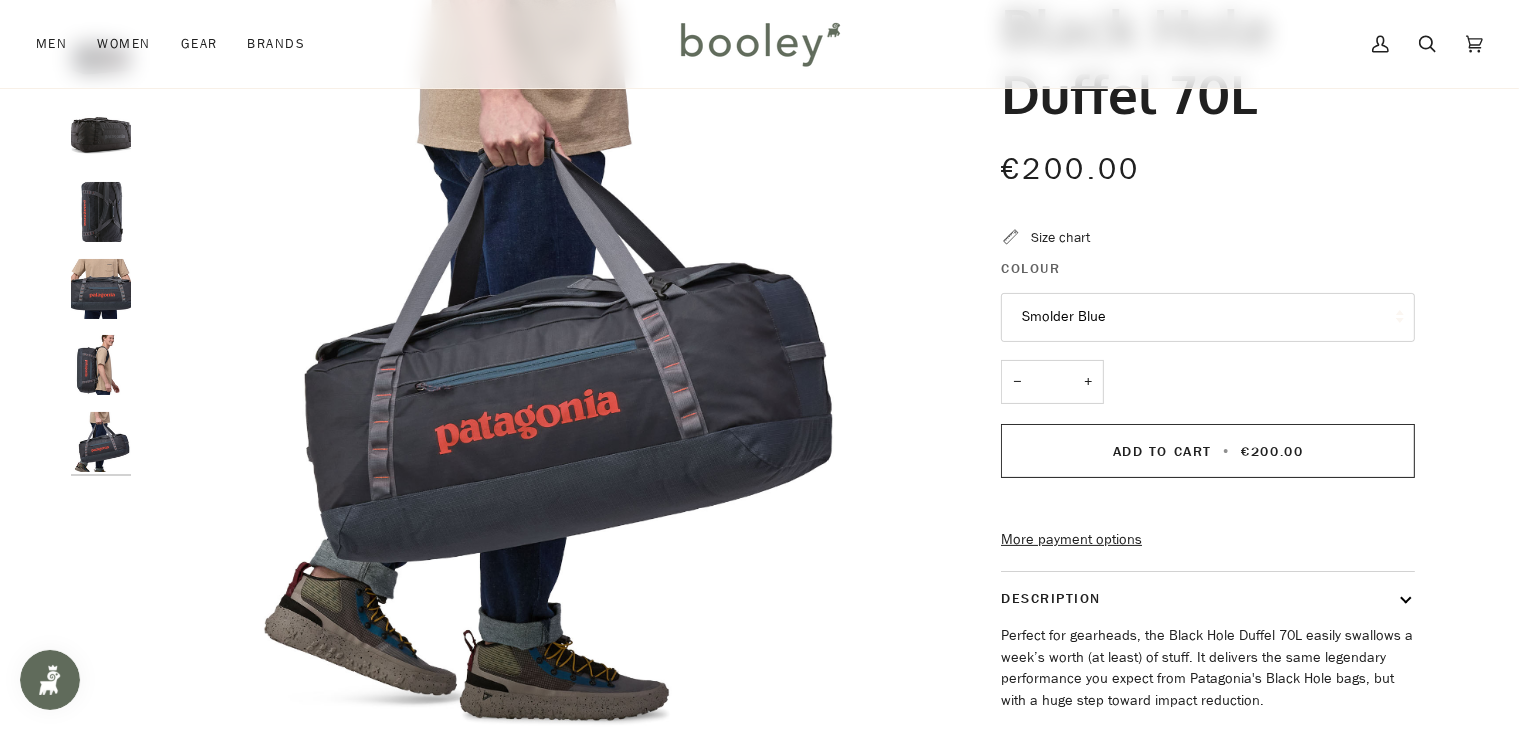 scroll, scrollTop: 0, scrollLeft: 0, axis: both 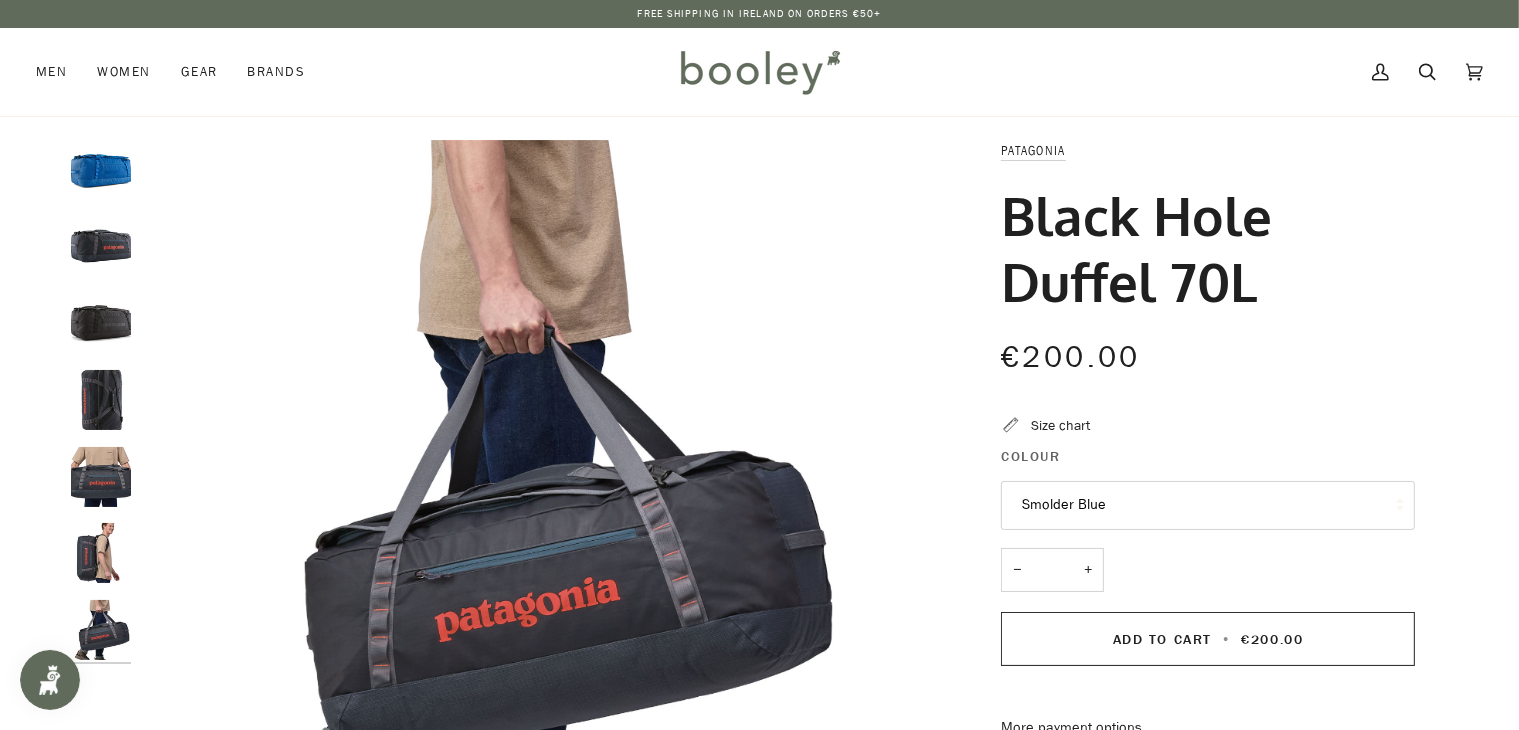 click on "Smolder Blue" at bounding box center [1208, 505] 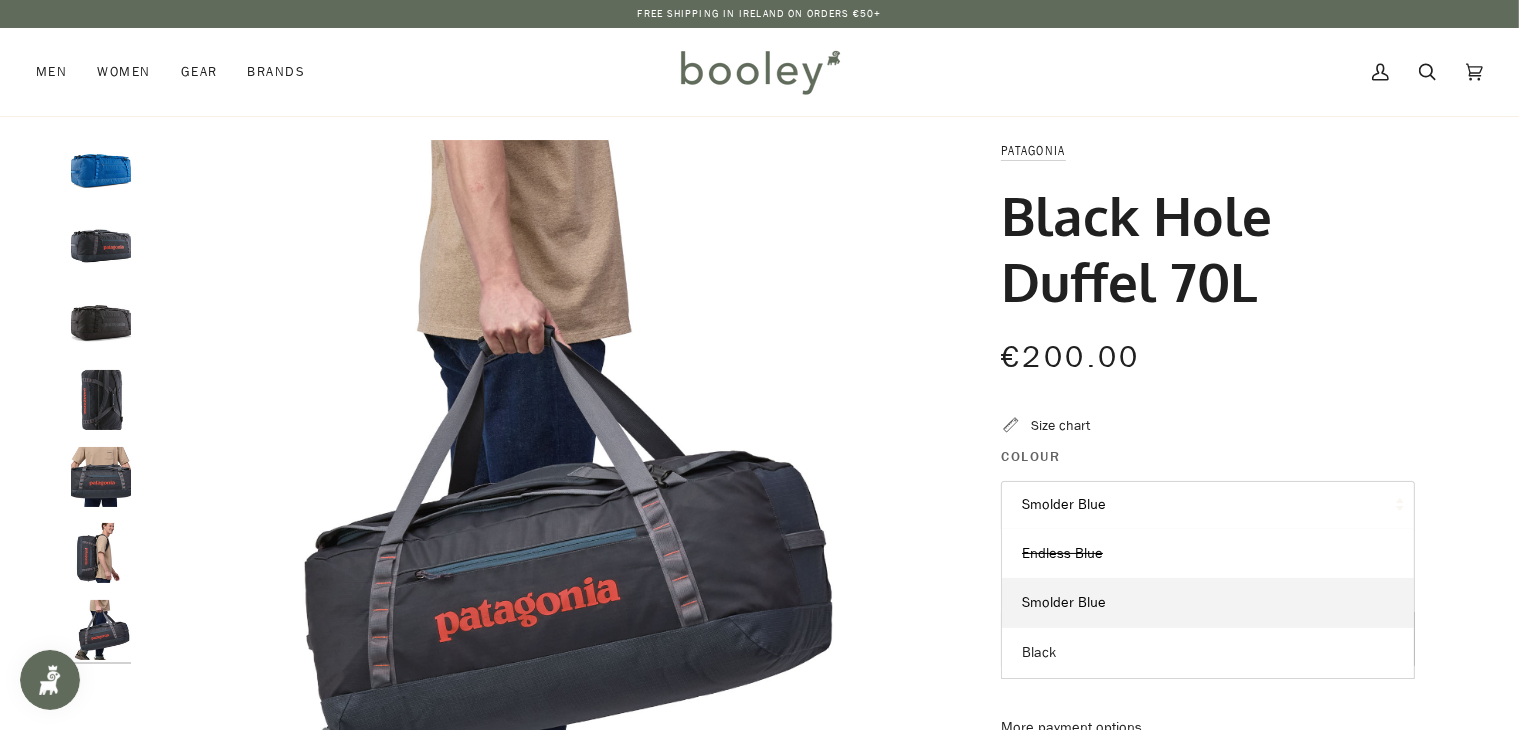 click on "Black" at bounding box center (1208, 653) 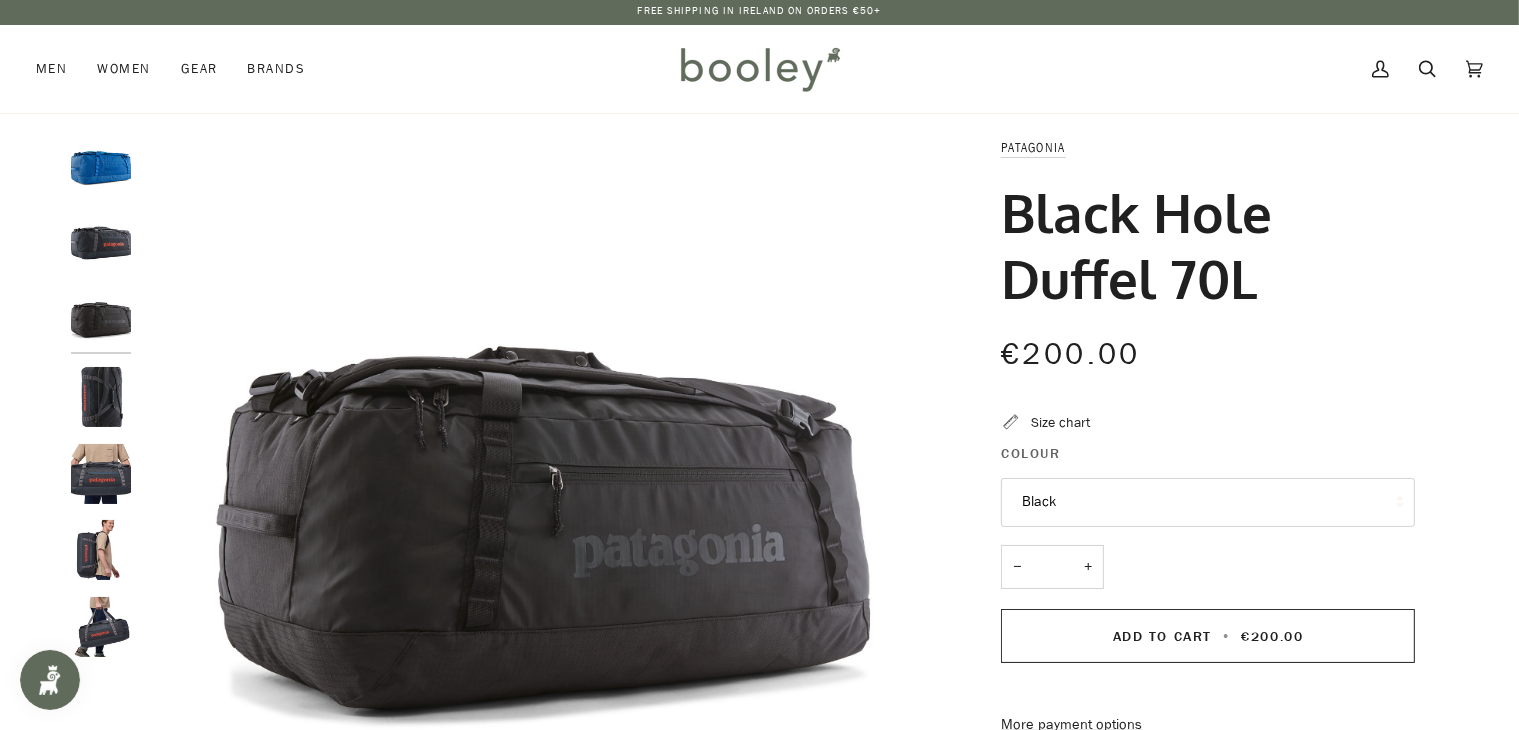 scroll, scrollTop: 0, scrollLeft: 0, axis: both 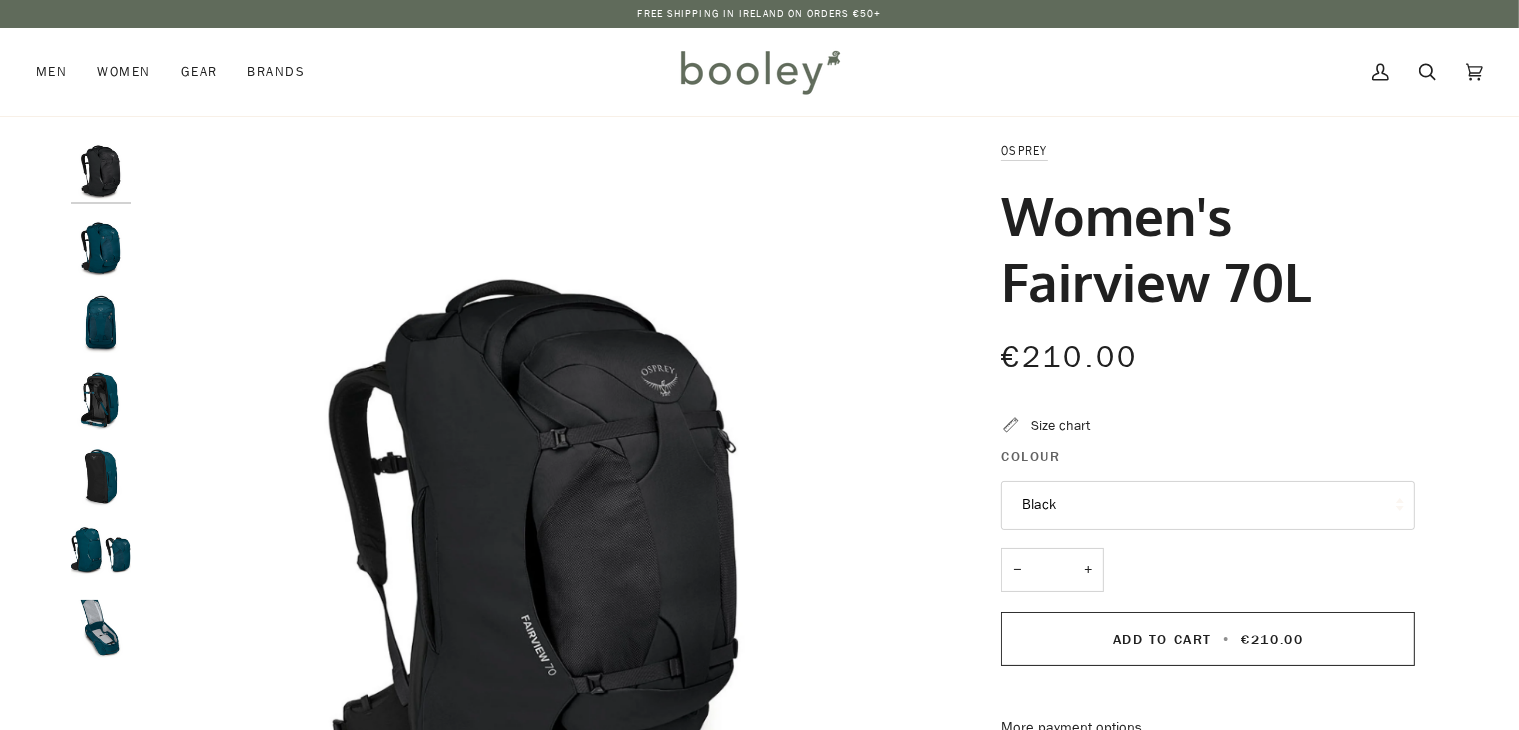 click on "Black" at bounding box center [1208, 505] 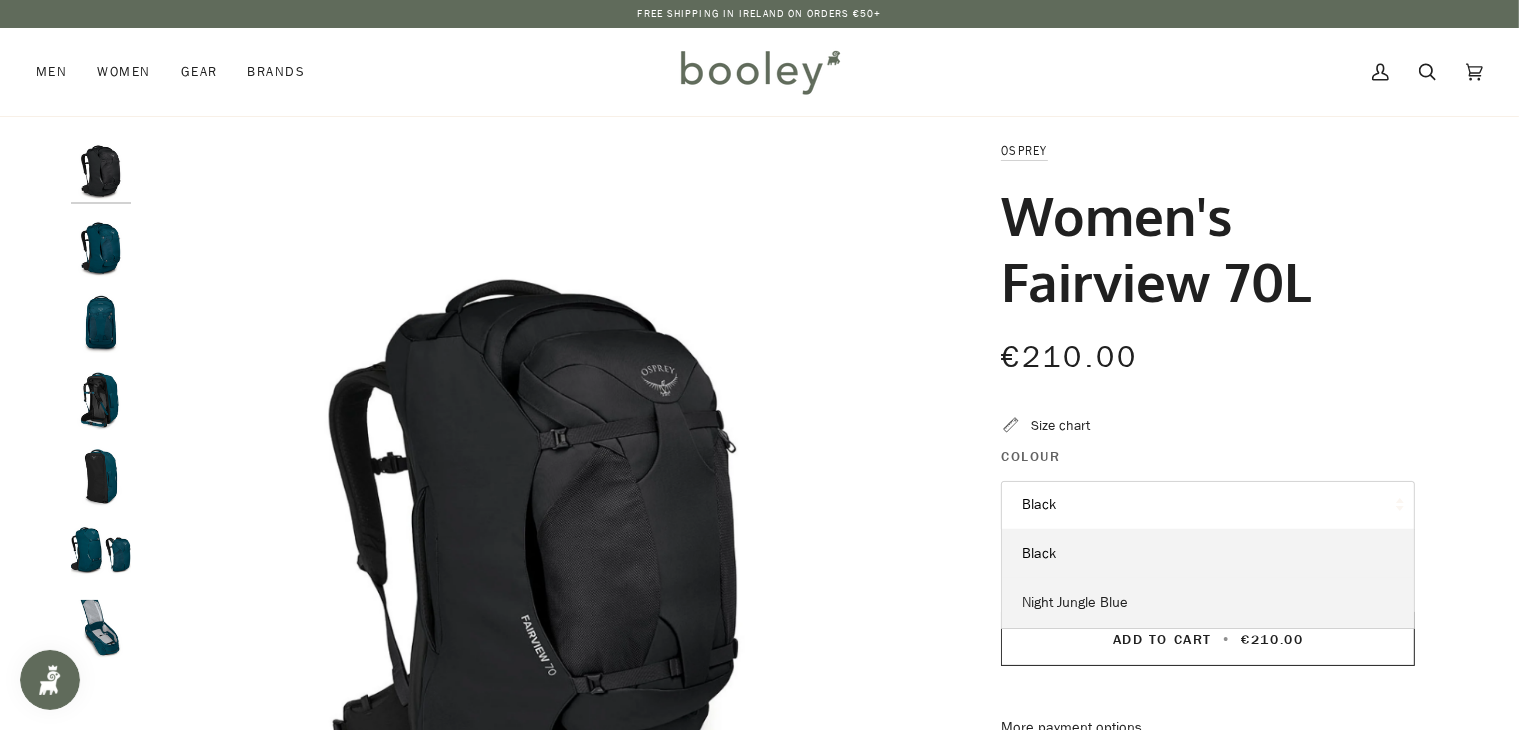 scroll, scrollTop: 0, scrollLeft: 0, axis: both 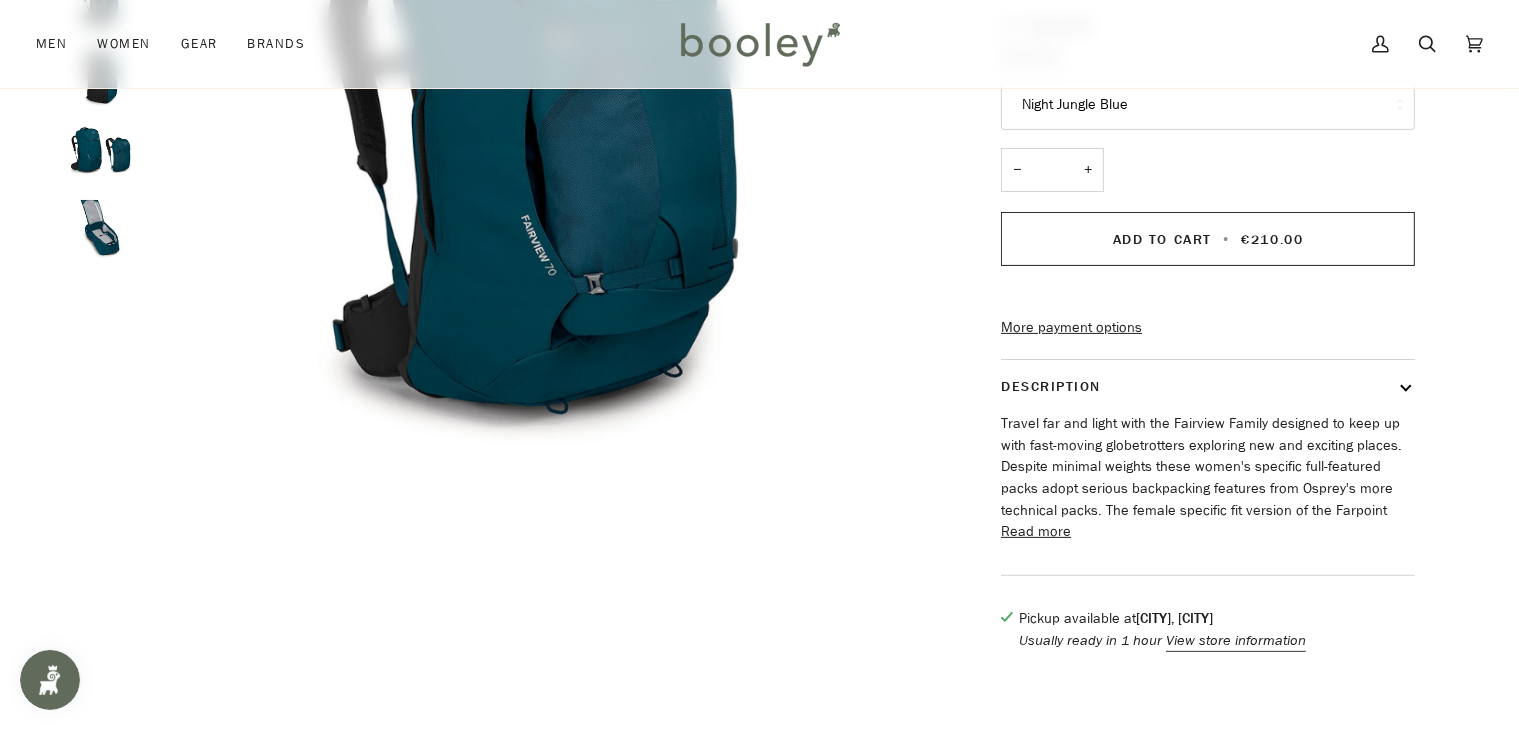 click on "Read more" at bounding box center [1036, 532] 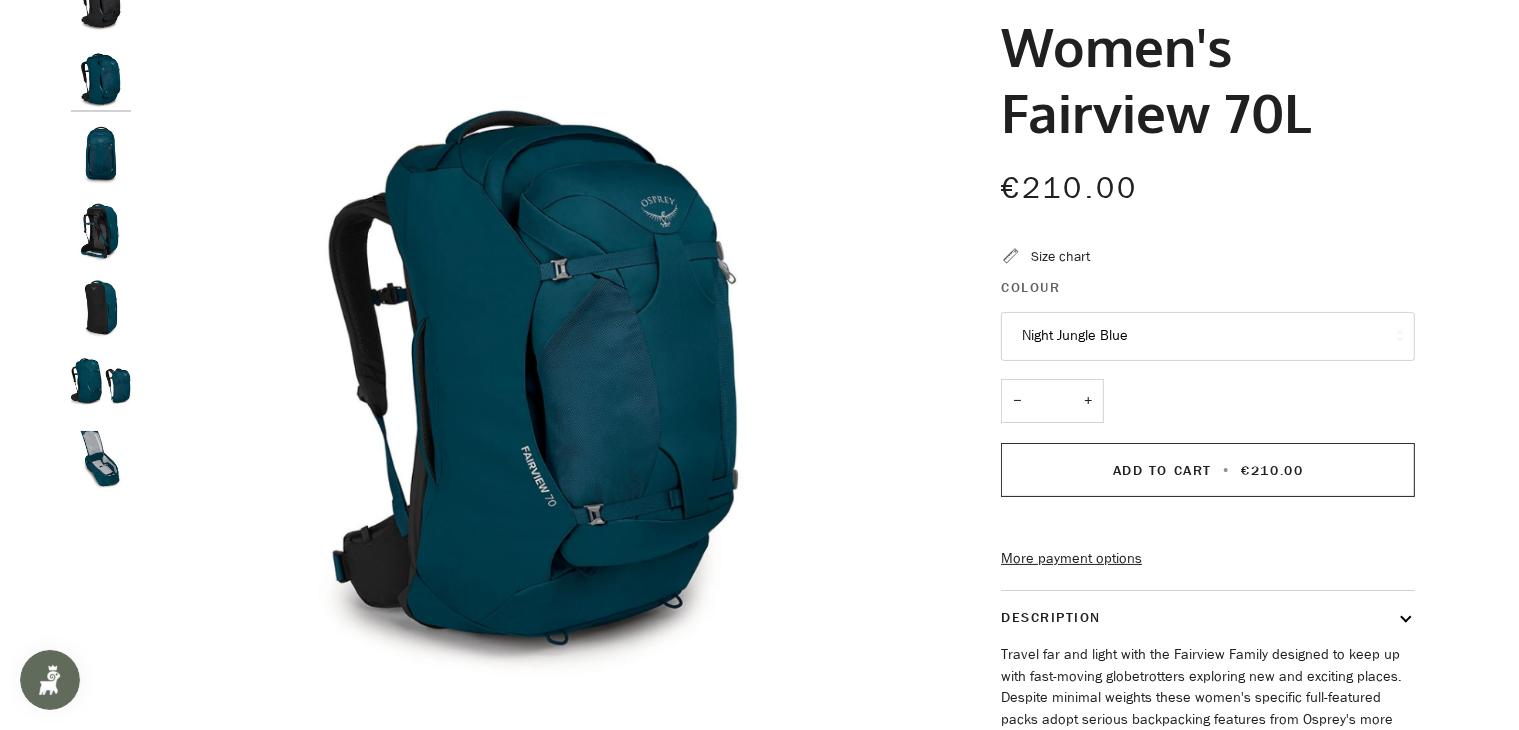 scroll, scrollTop: 0, scrollLeft: 0, axis: both 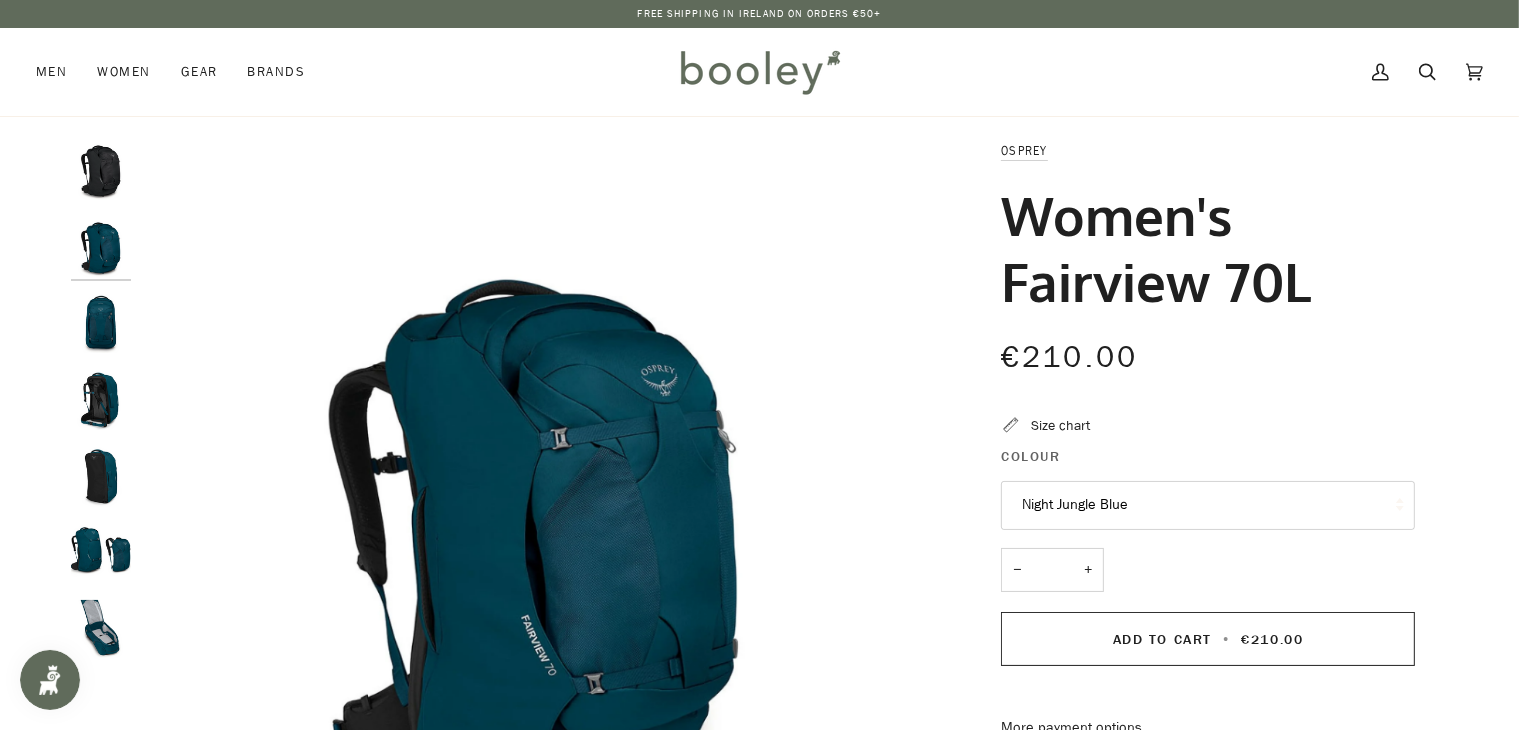 drag, startPoint x: 1325, startPoint y: 297, endPoint x: 1023, endPoint y: 231, distance: 309.1278 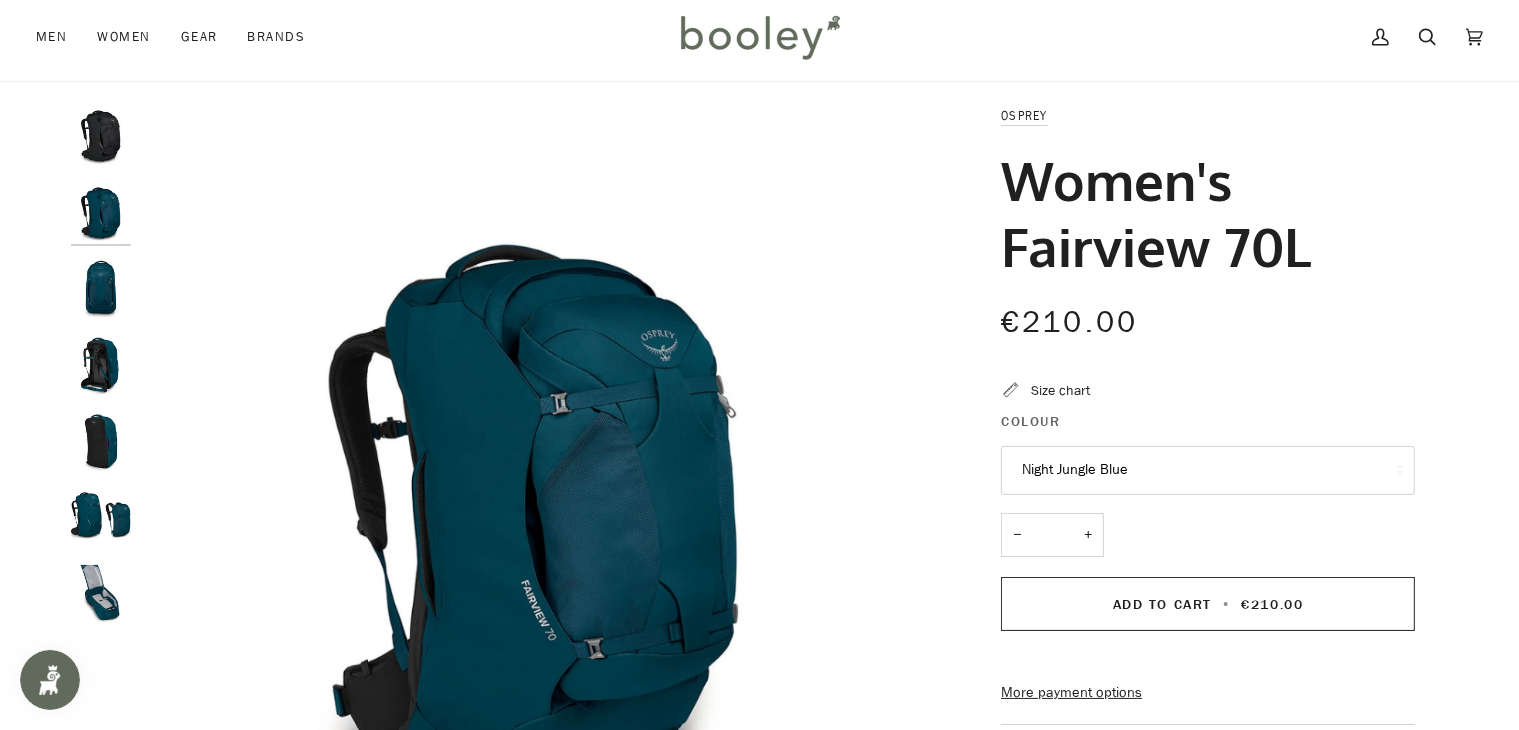 scroll, scrollTop: 0, scrollLeft: 0, axis: both 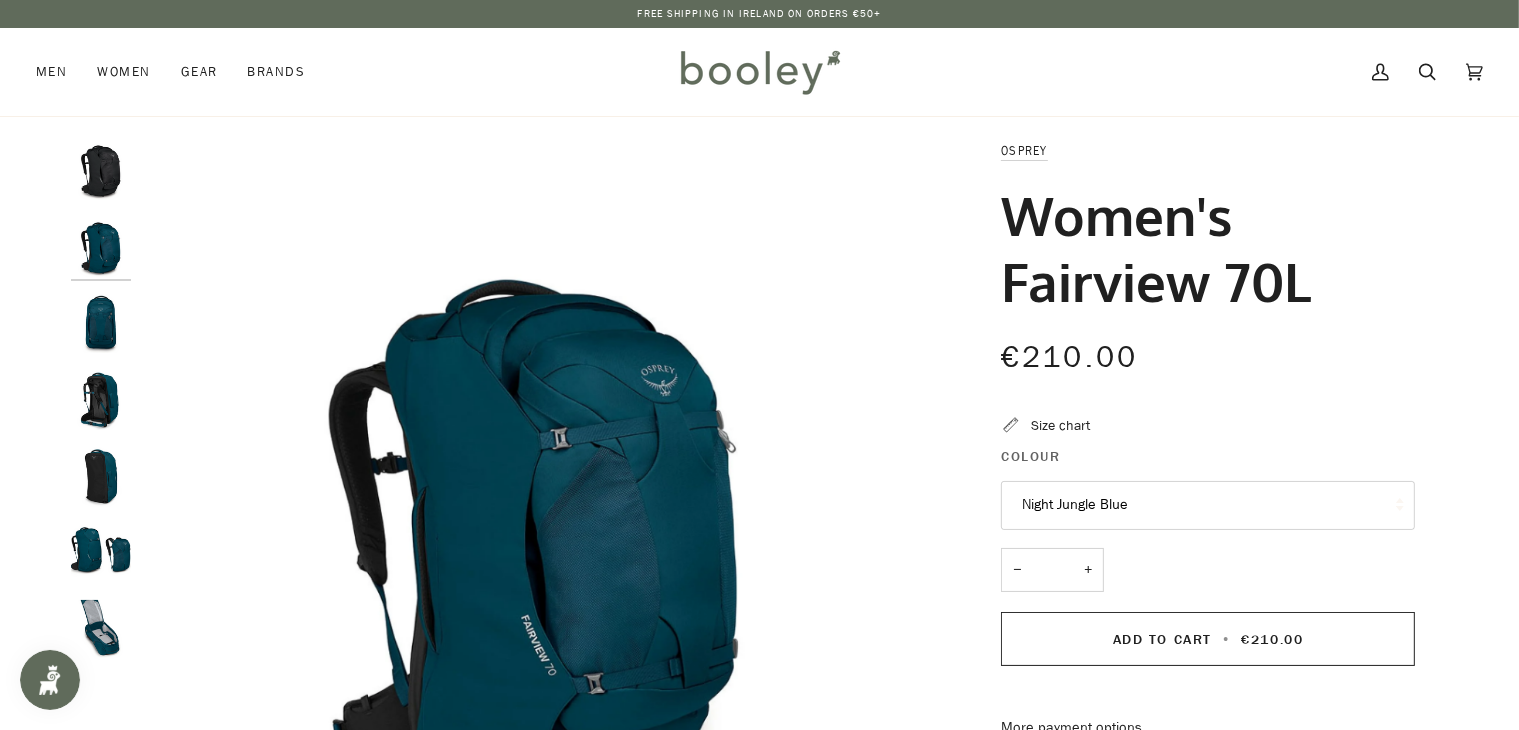 click at bounding box center (101, 323) 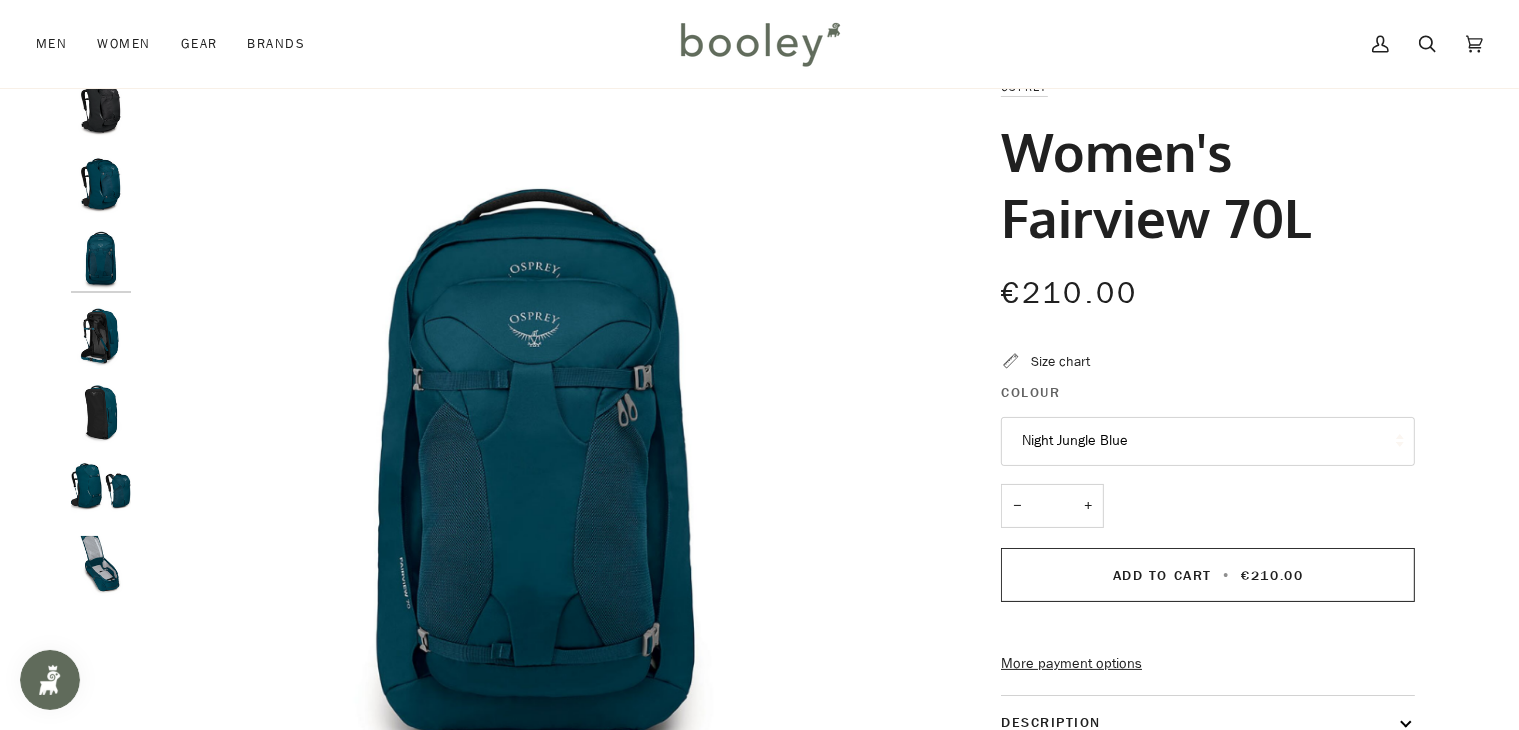 scroll, scrollTop: 100, scrollLeft: 0, axis: vertical 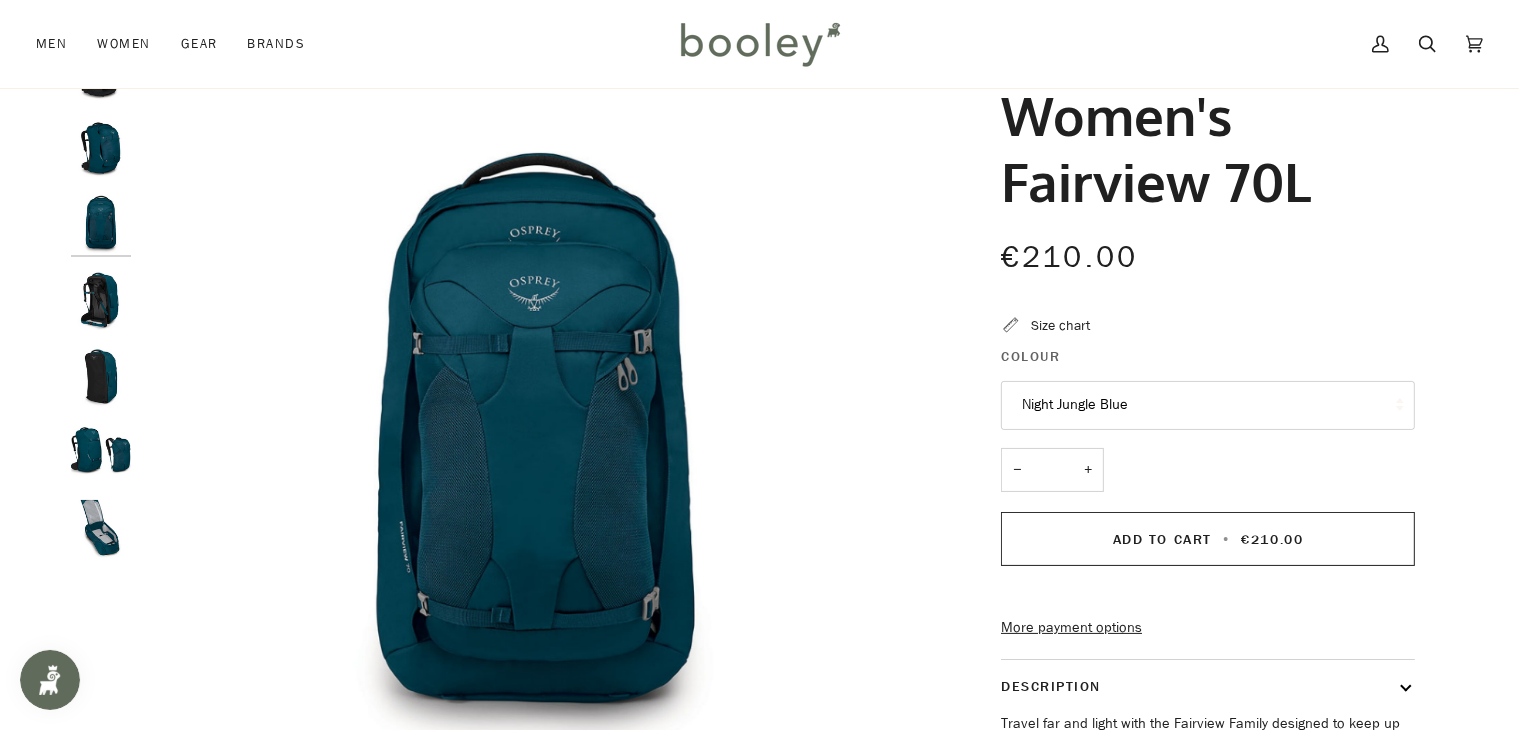 click at bounding box center [101, 223] 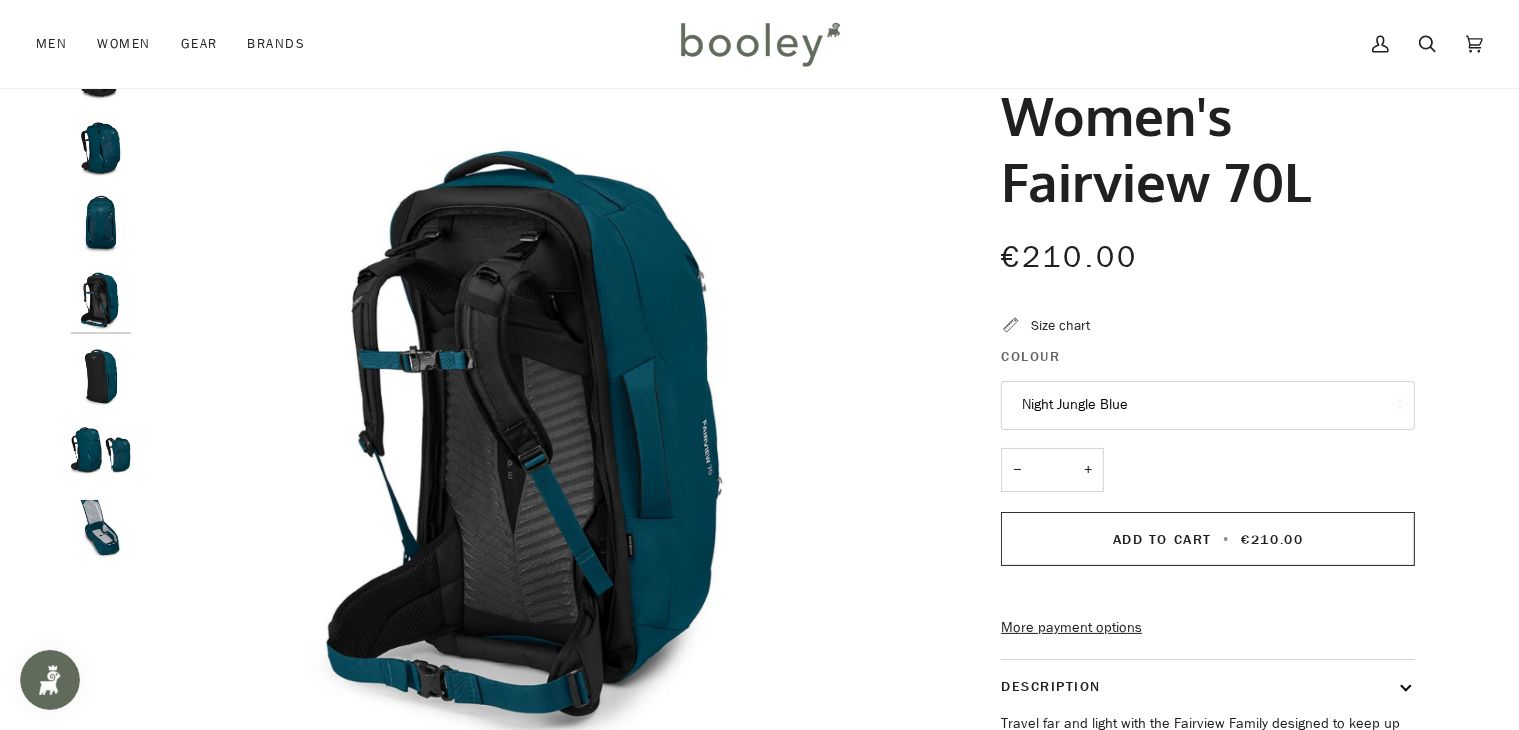 click at bounding box center (101, 377) 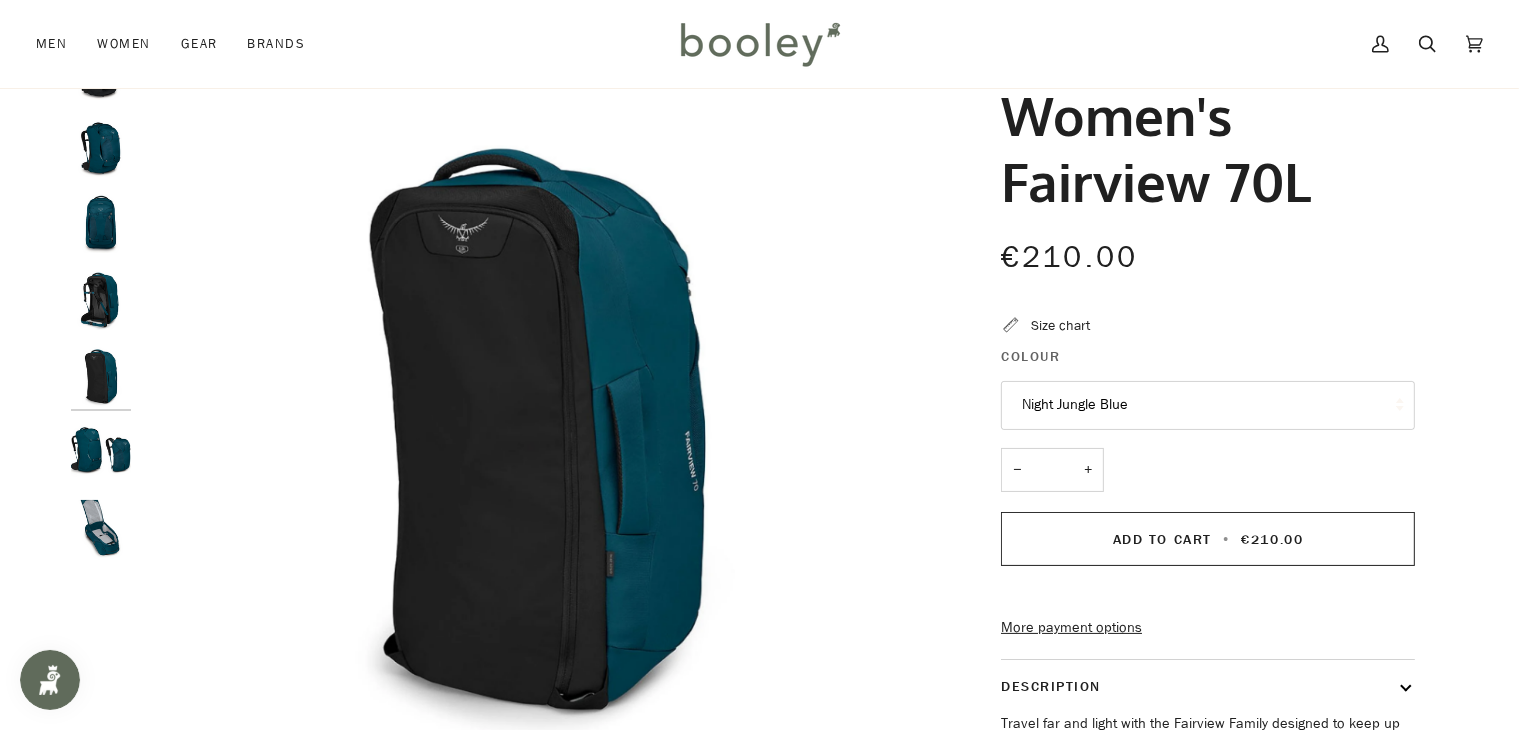 click at bounding box center [101, 453] 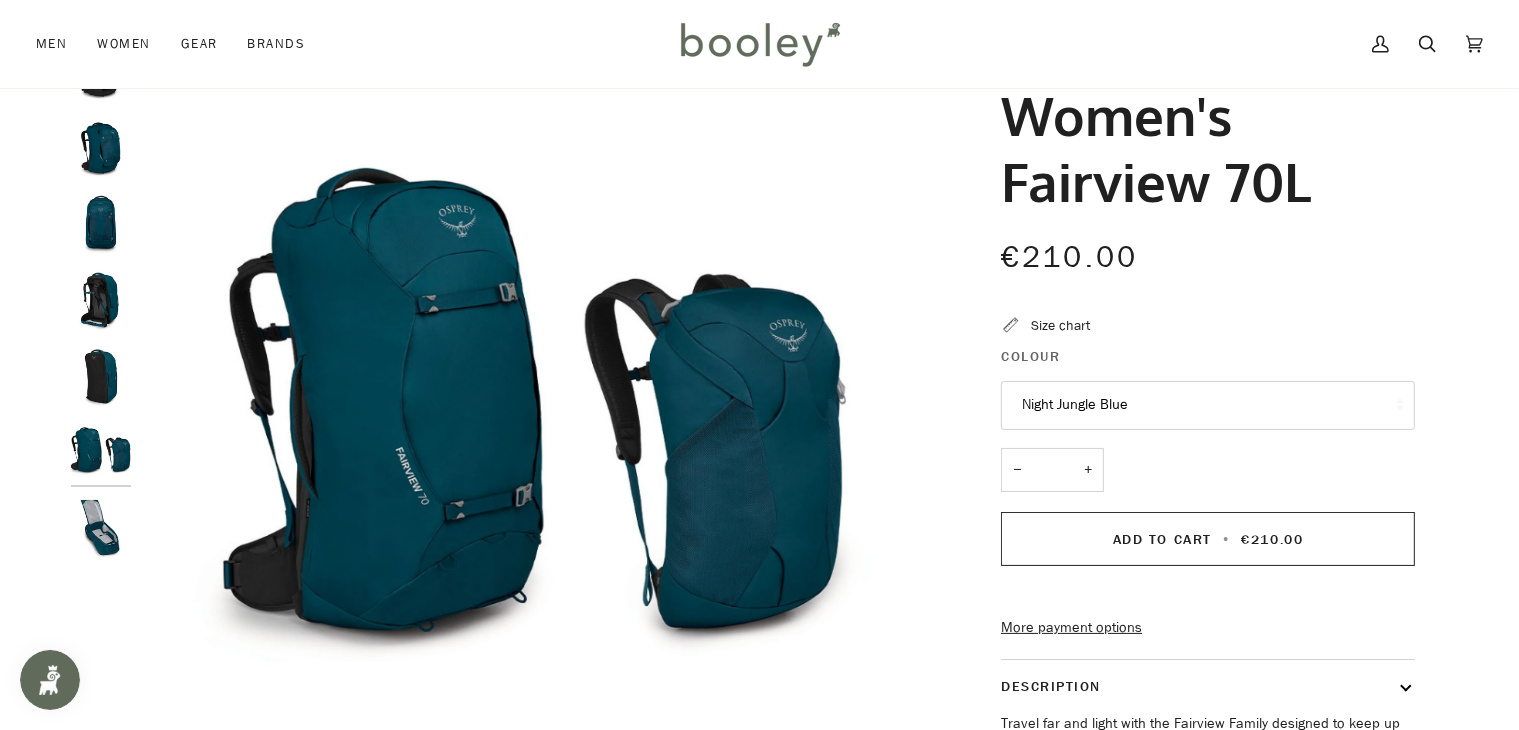 click at bounding box center (101, 530) 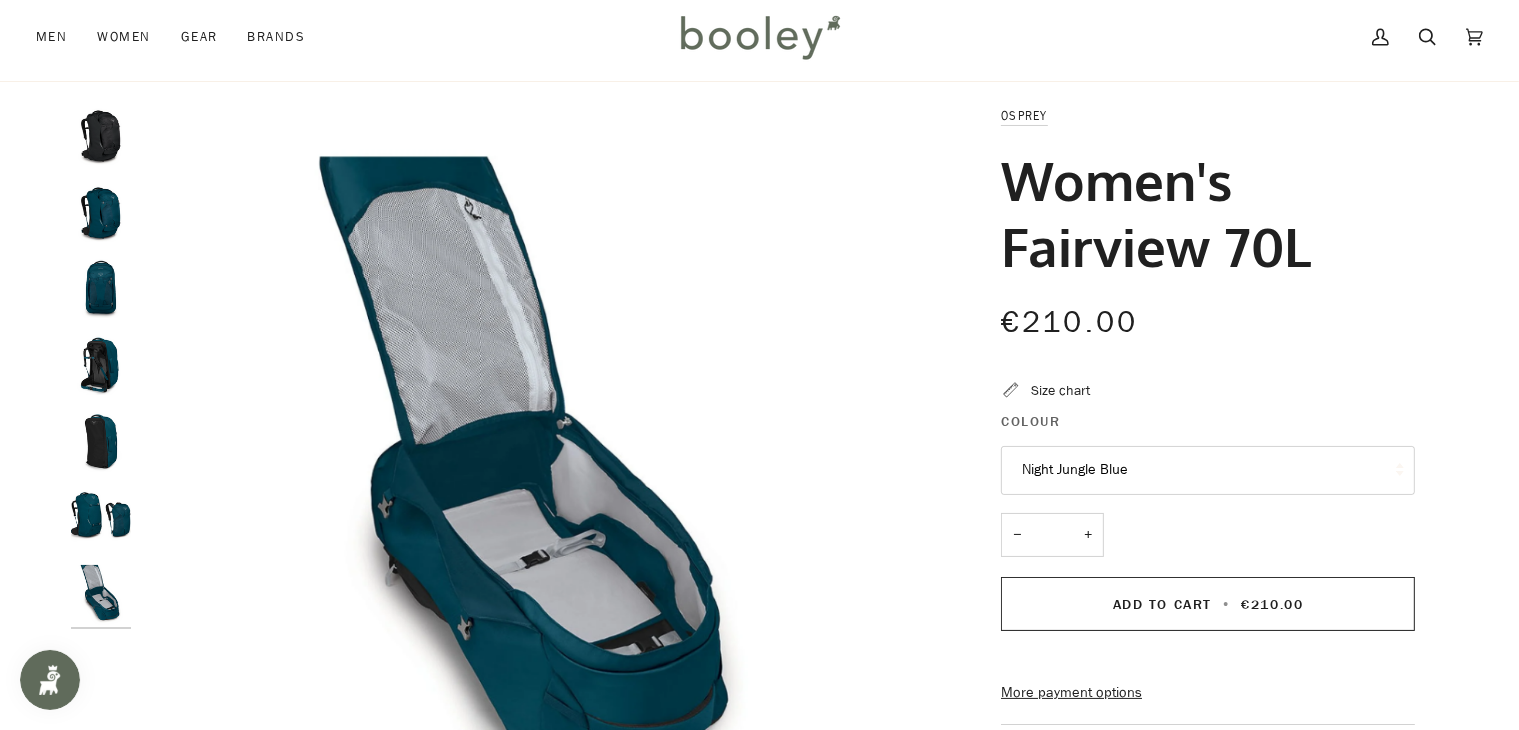 scroll, scrollTop: 0, scrollLeft: 0, axis: both 